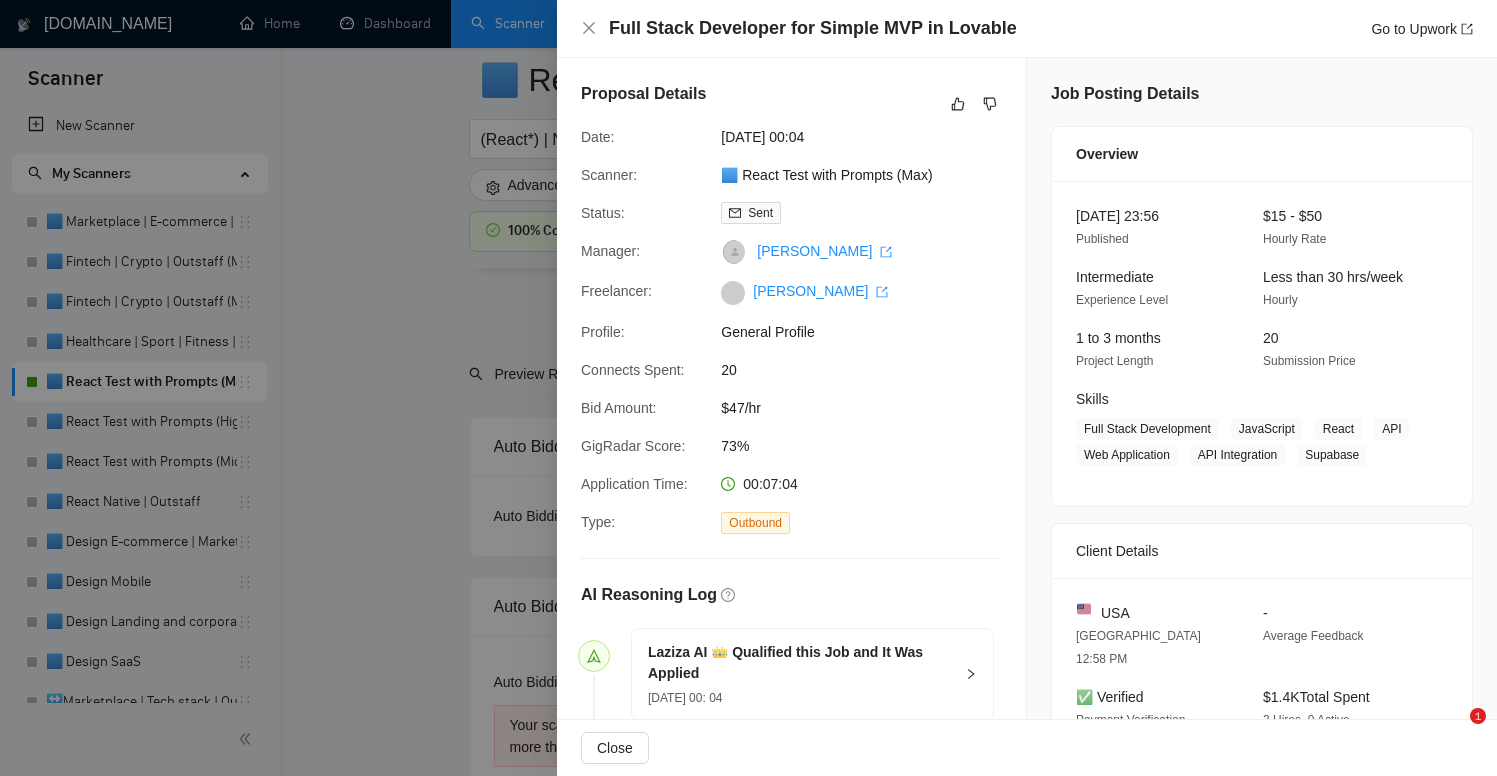 scroll, scrollTop: 4847, scrollLeft: 0, axis: vertical 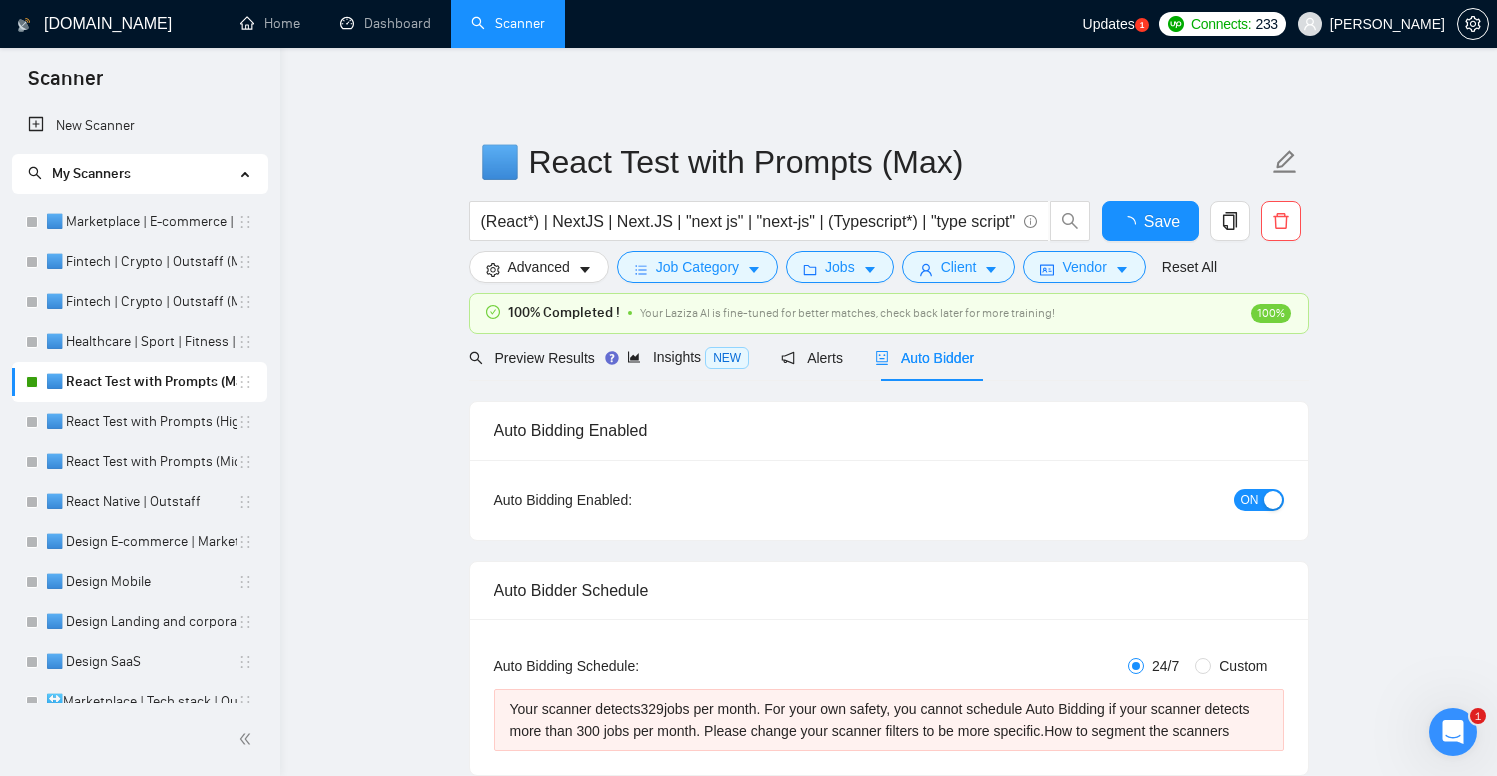 type 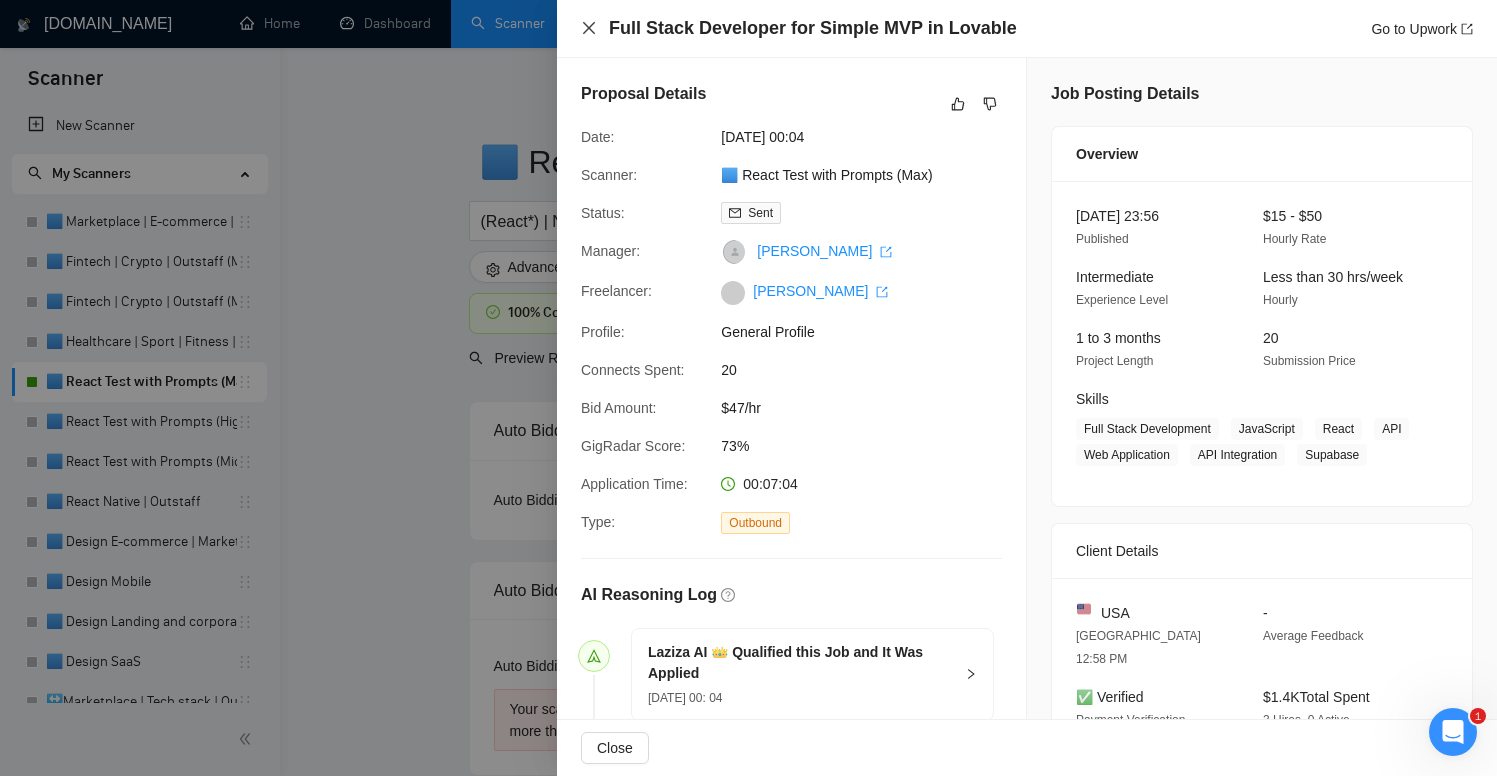 click 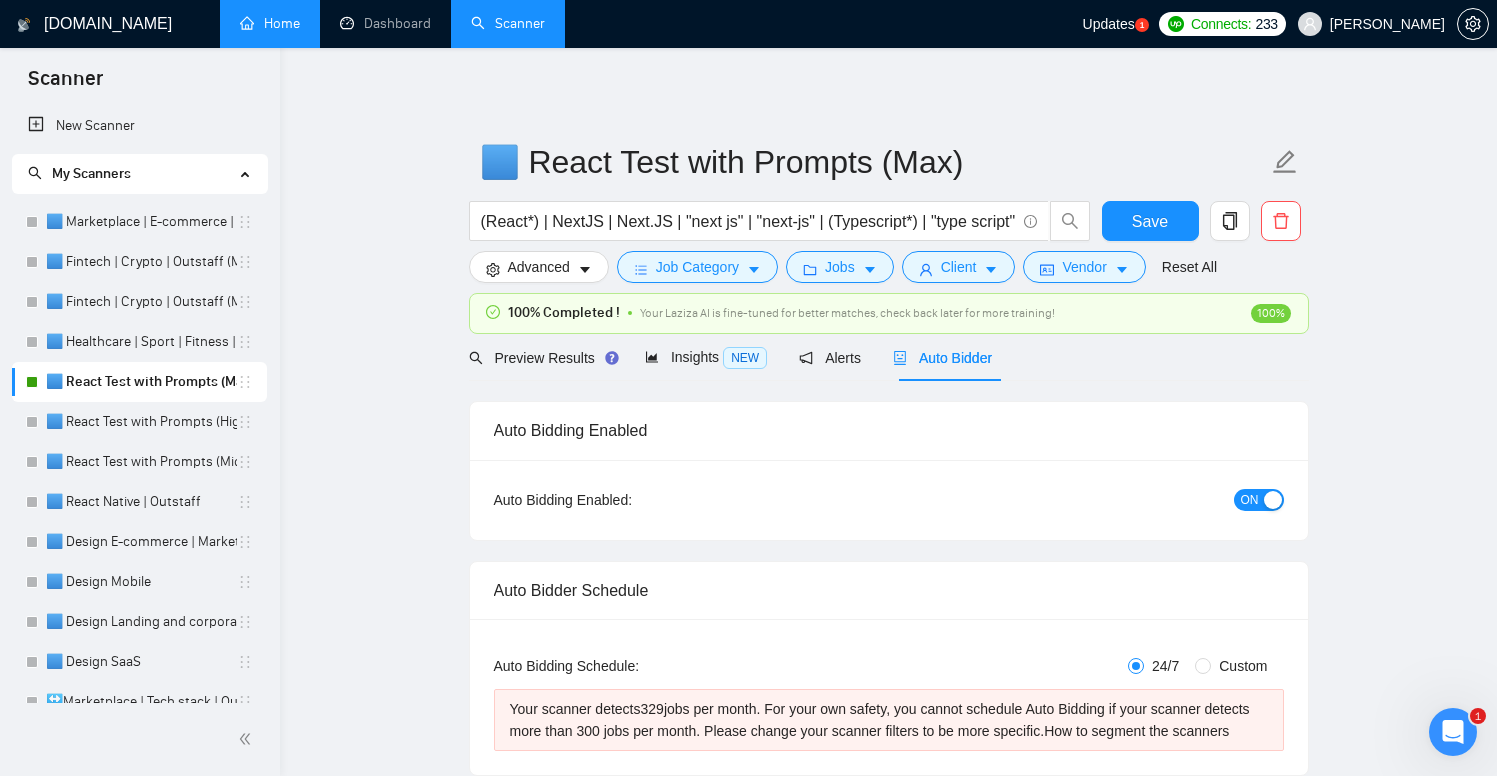 click on "Home" at bounding box center [270, 23] 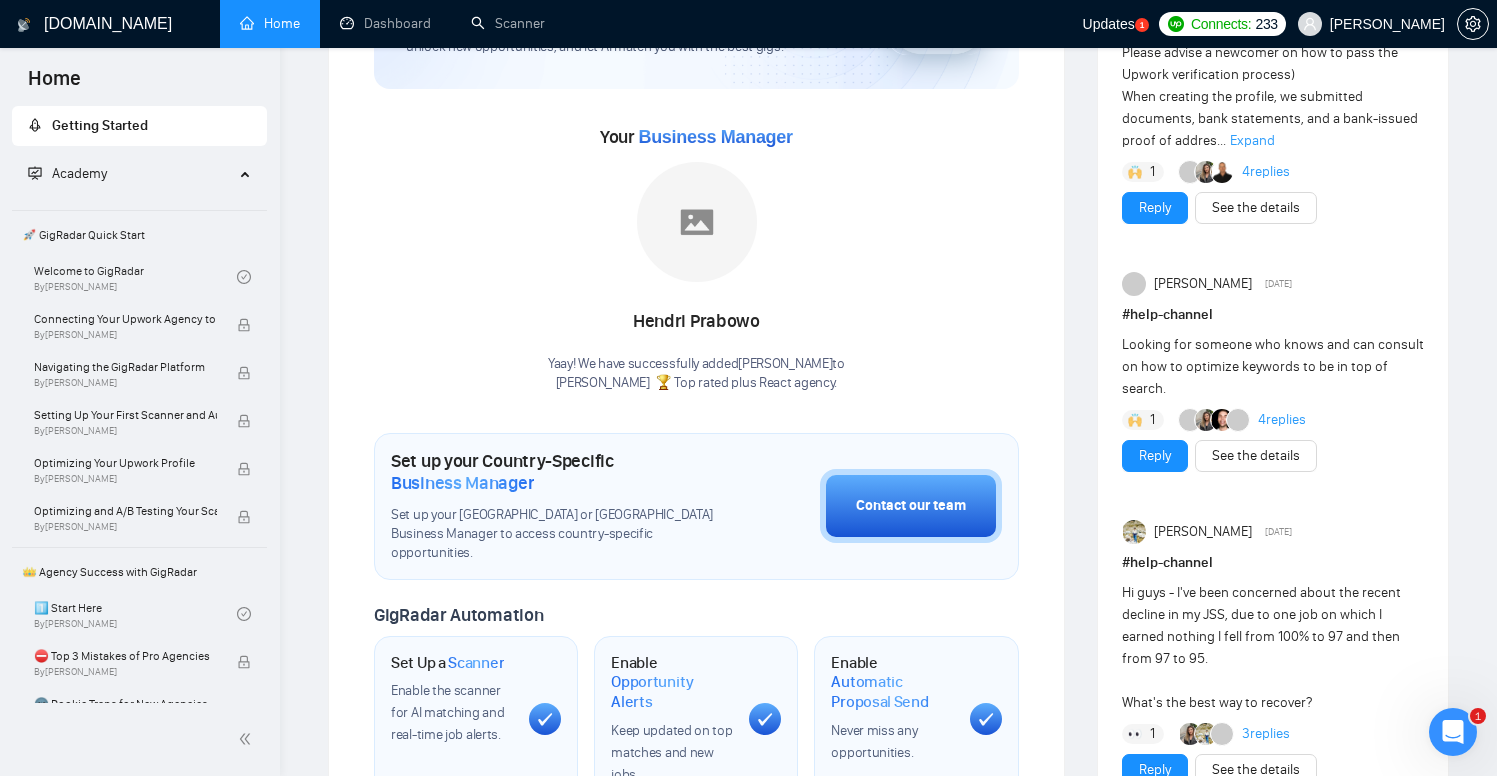 scroll, scrollTop: 0, scrollLeft: 0, axis: both 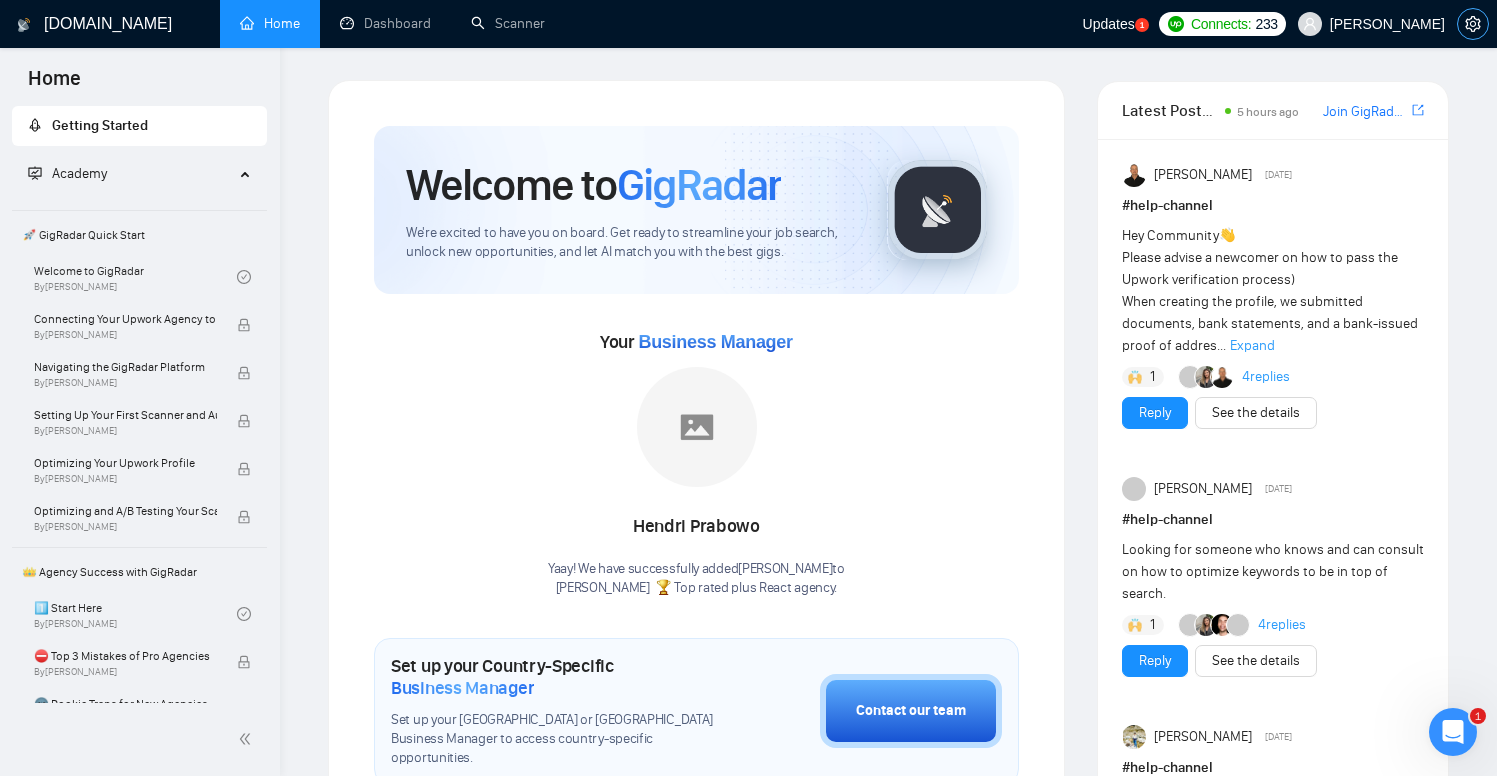click at bounding box center (1473, 24) 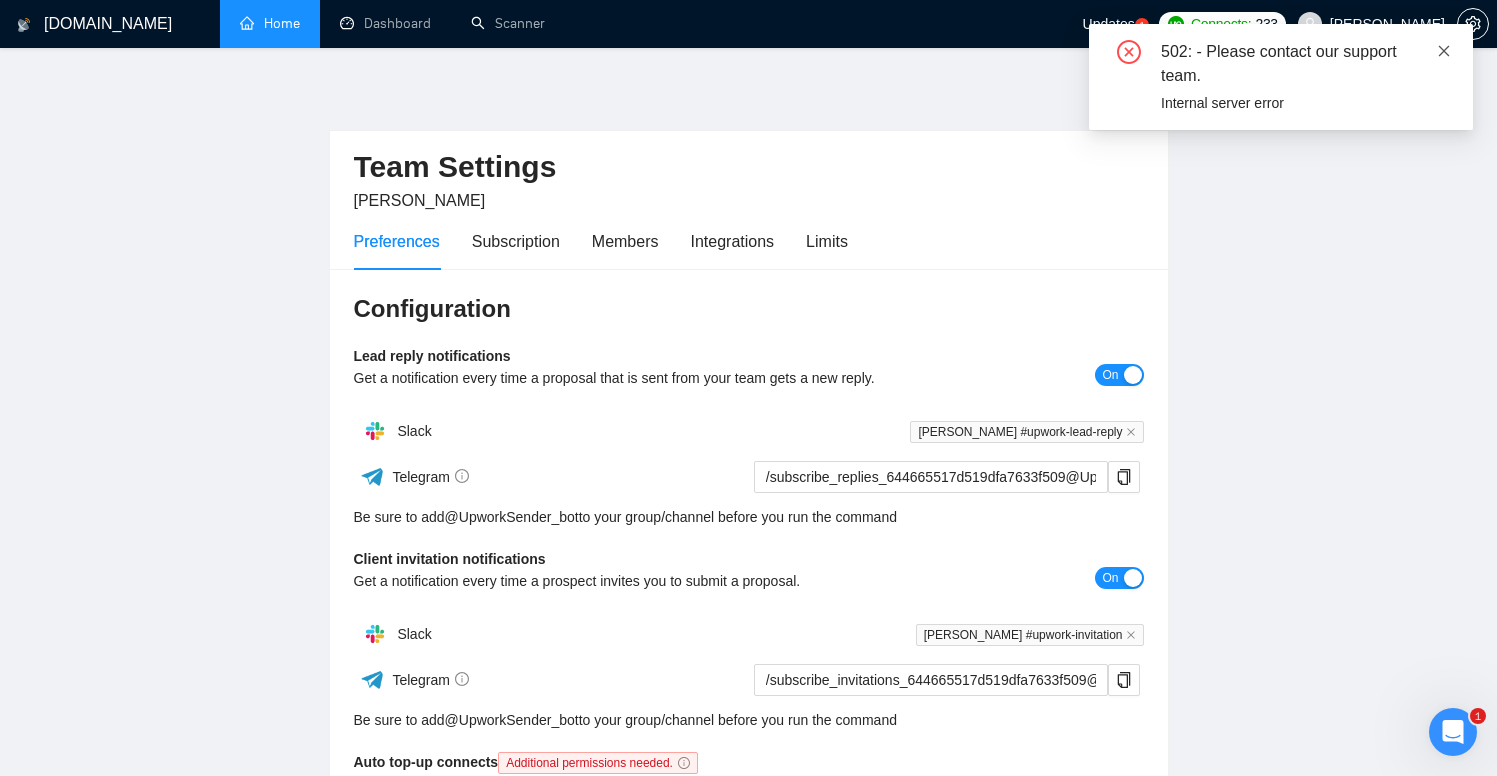 click at bounding box center (1444, 51) 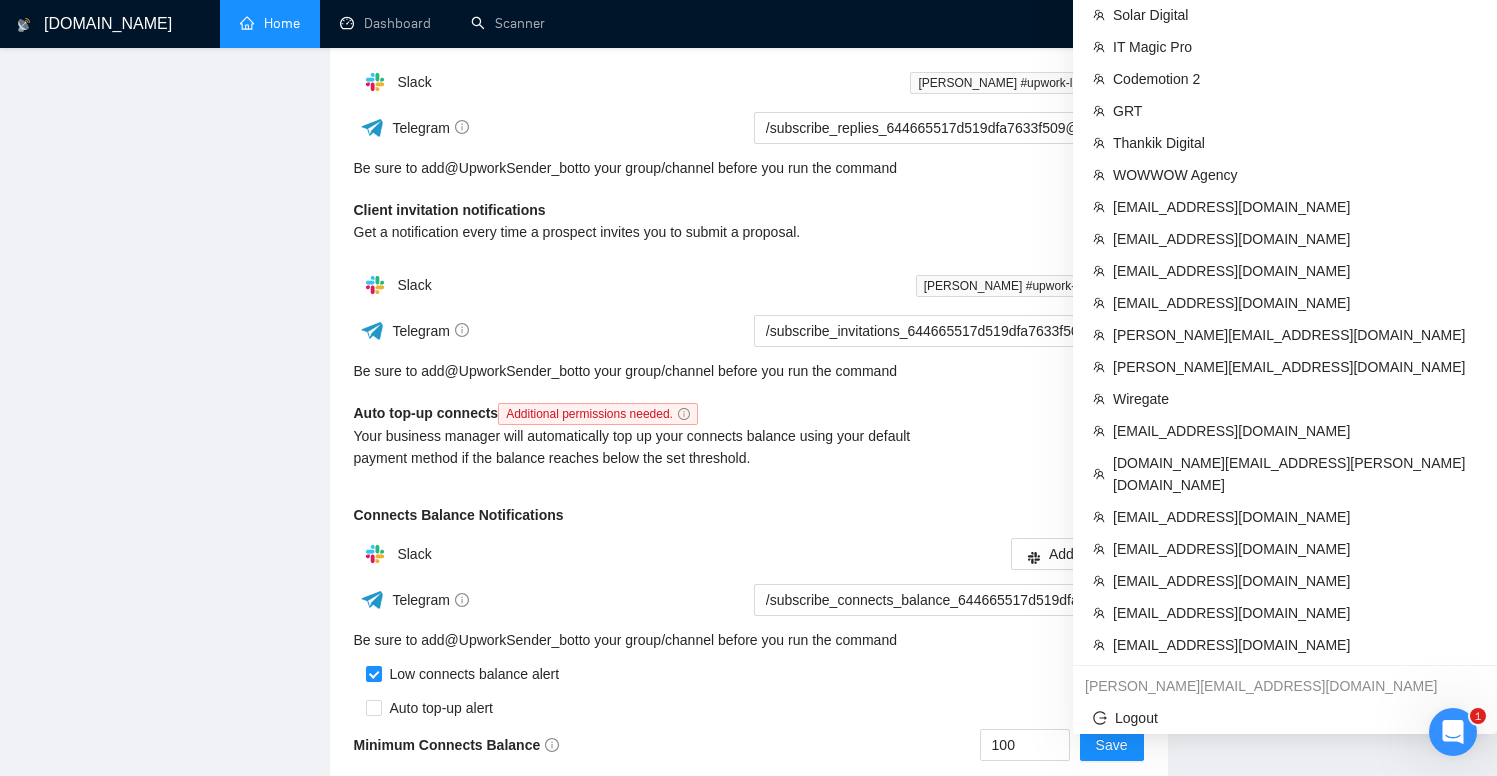 scroll, scrollTop: 356, scrollLeft: 0, axis: vertical 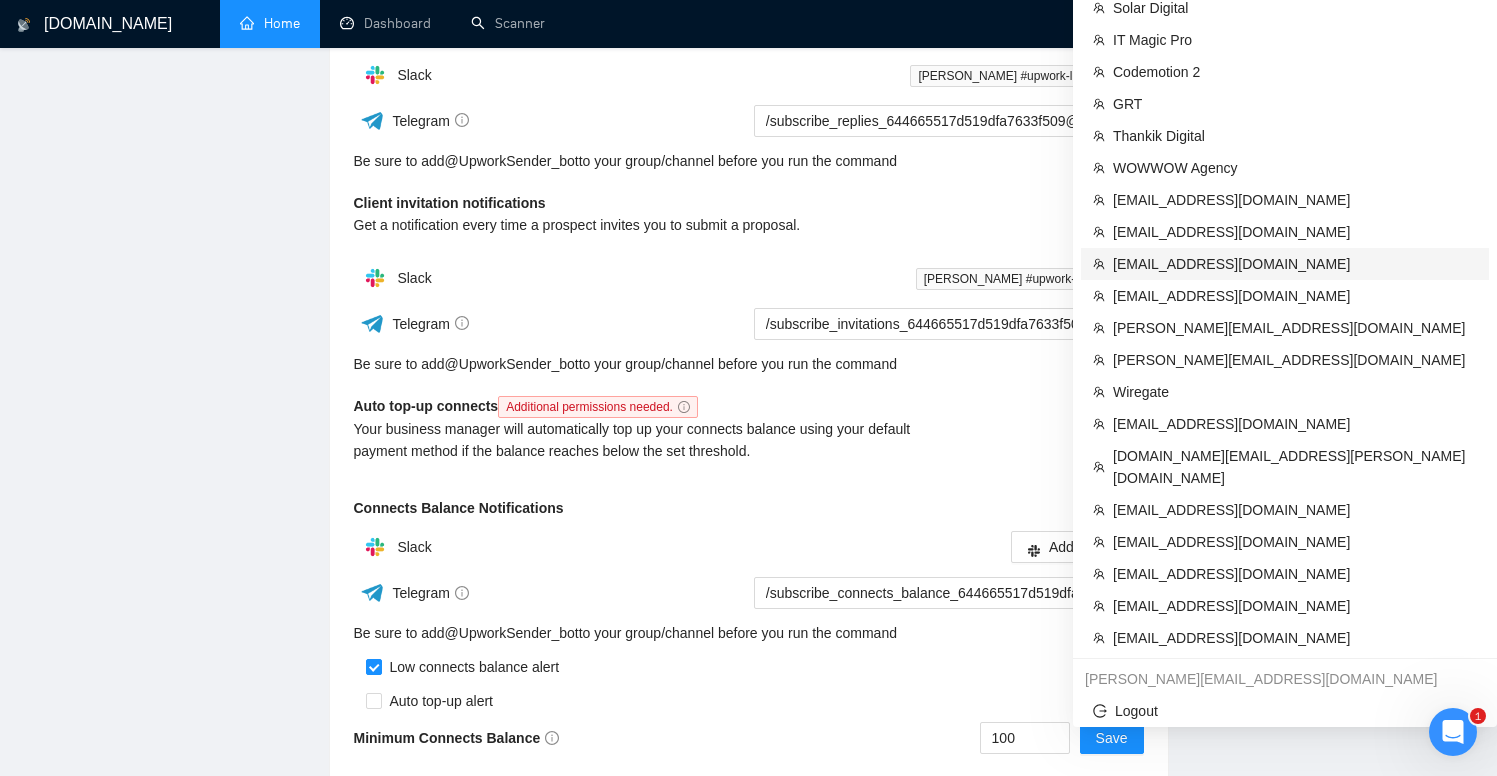 click on "zlazhena@gmail.com" at bounding box center (1295, 264) 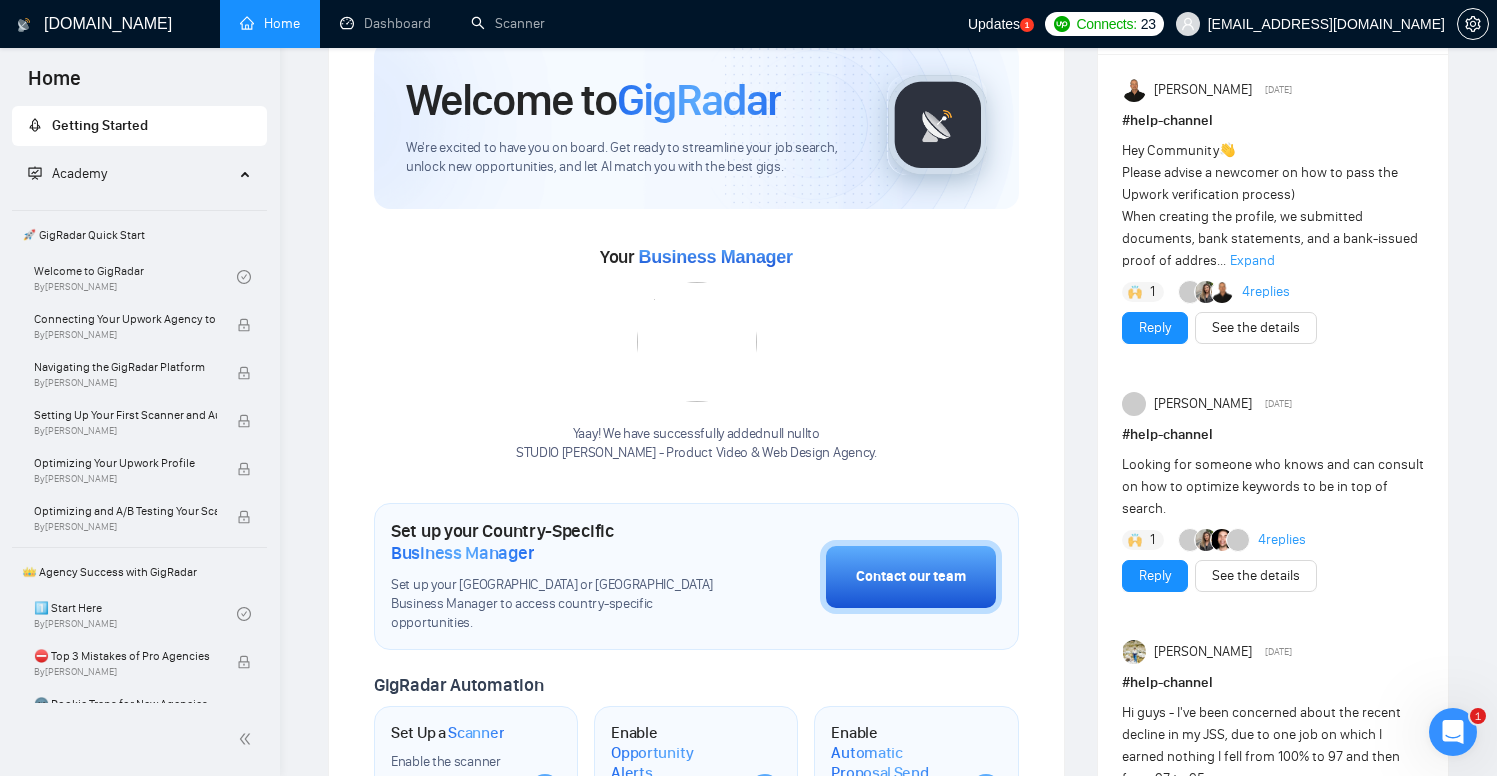 scroll, scrollTop: 0, scrollLeft: 0, axis: both 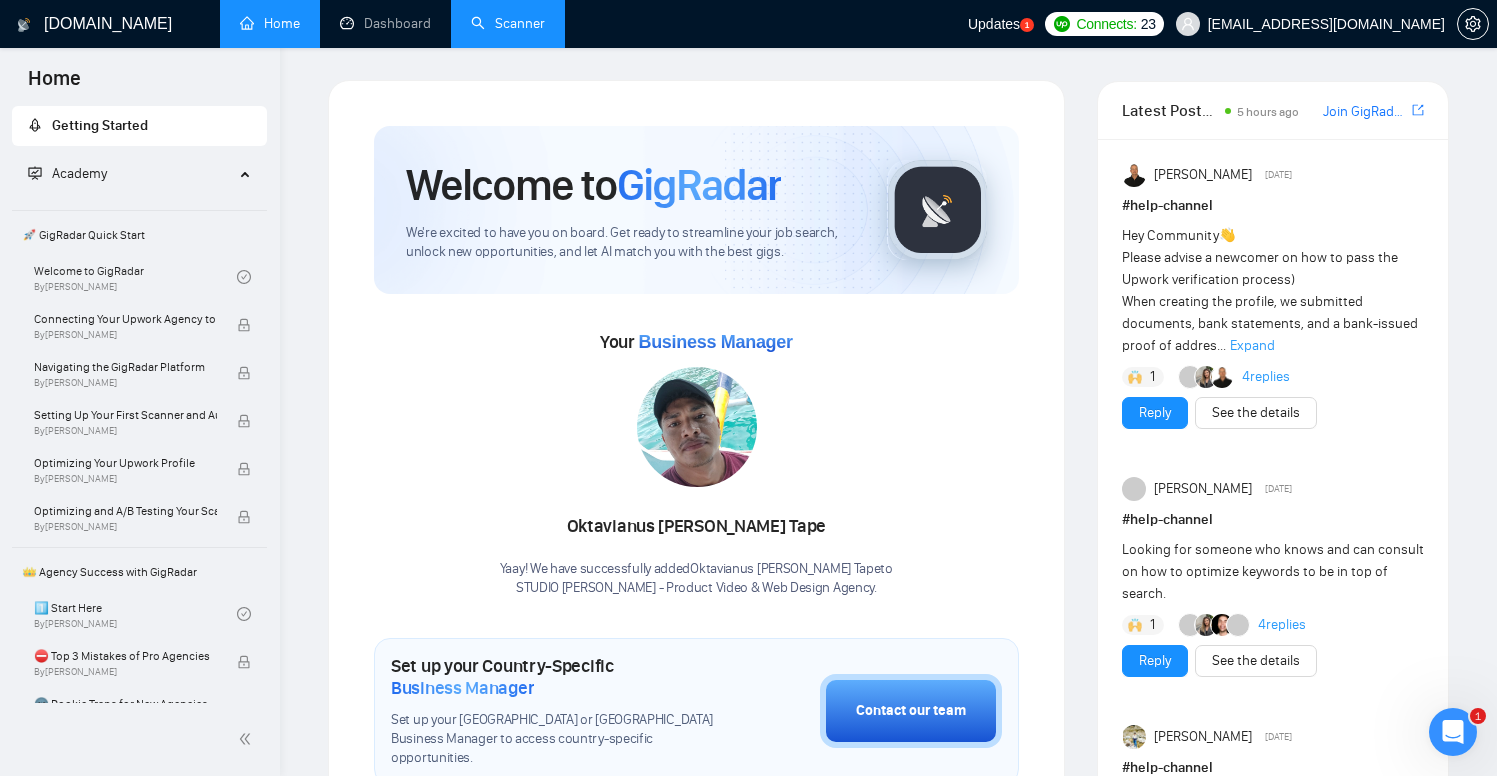 click on "Scanner" at bounding box center (508, 23) 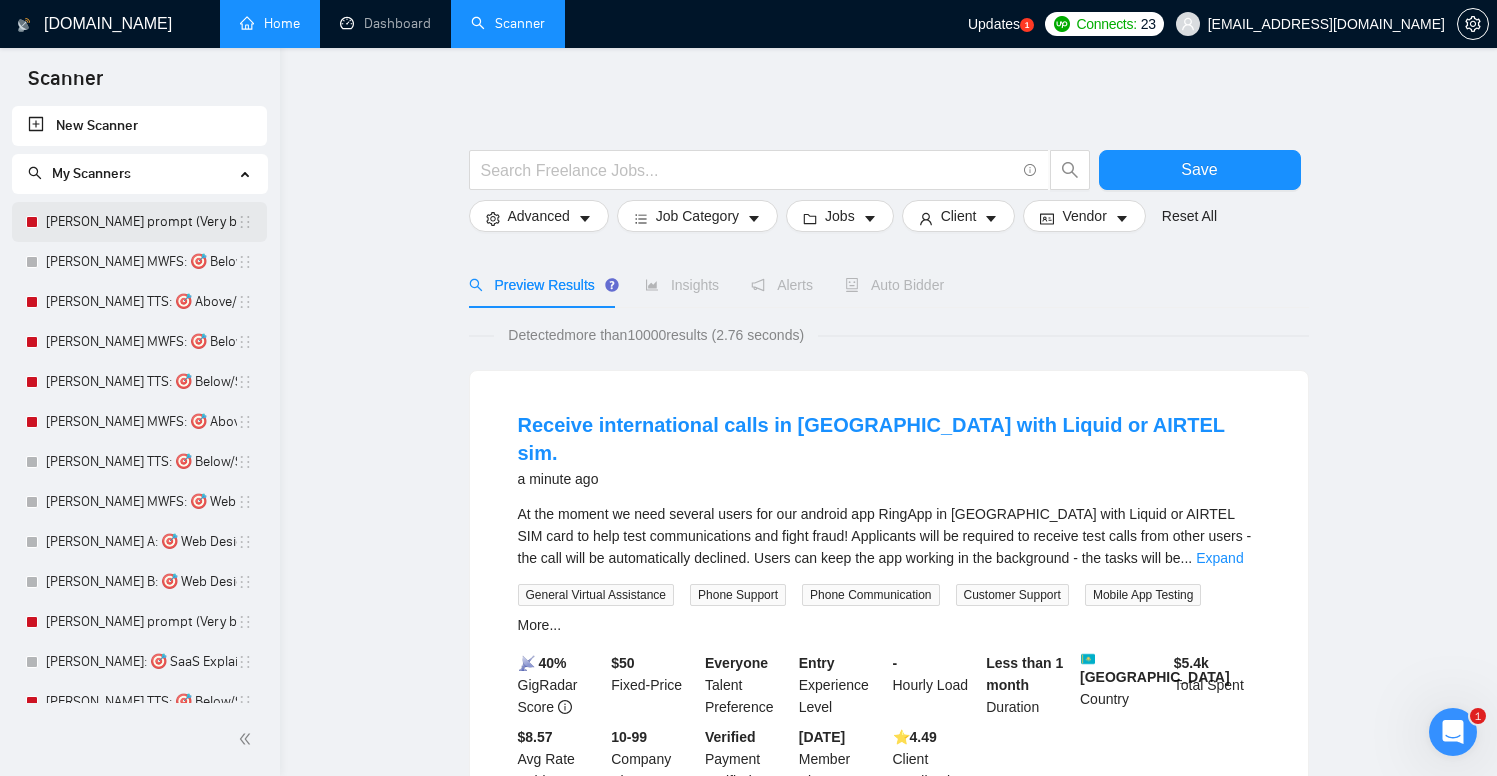 click on "Lazar prompt (Very broad) Design" at bounding box center [141, 222] 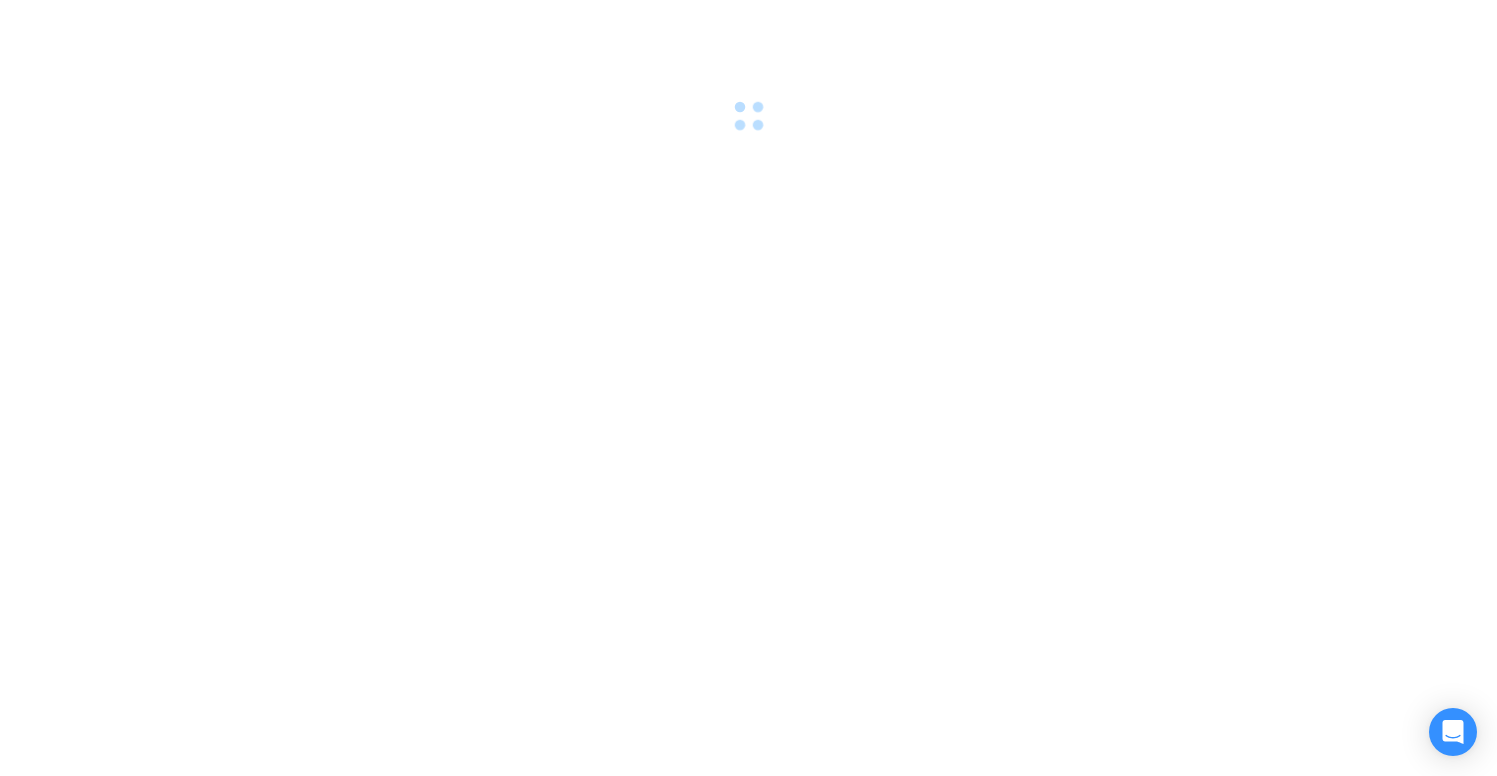 scroll, scrollTop: 0, scrollLeft: 0, axis: both 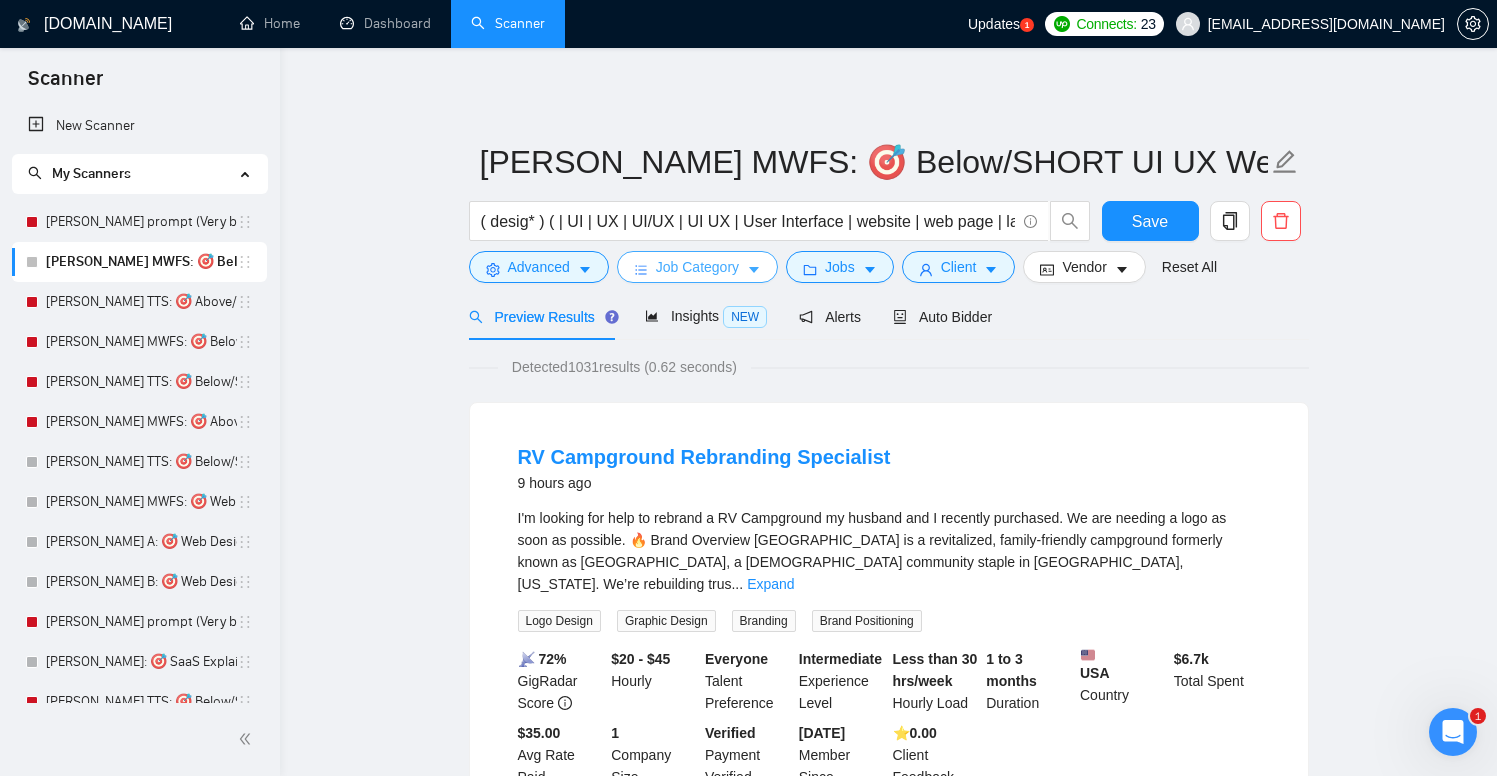 click on "Job Category" at bounding box center (697, 267) 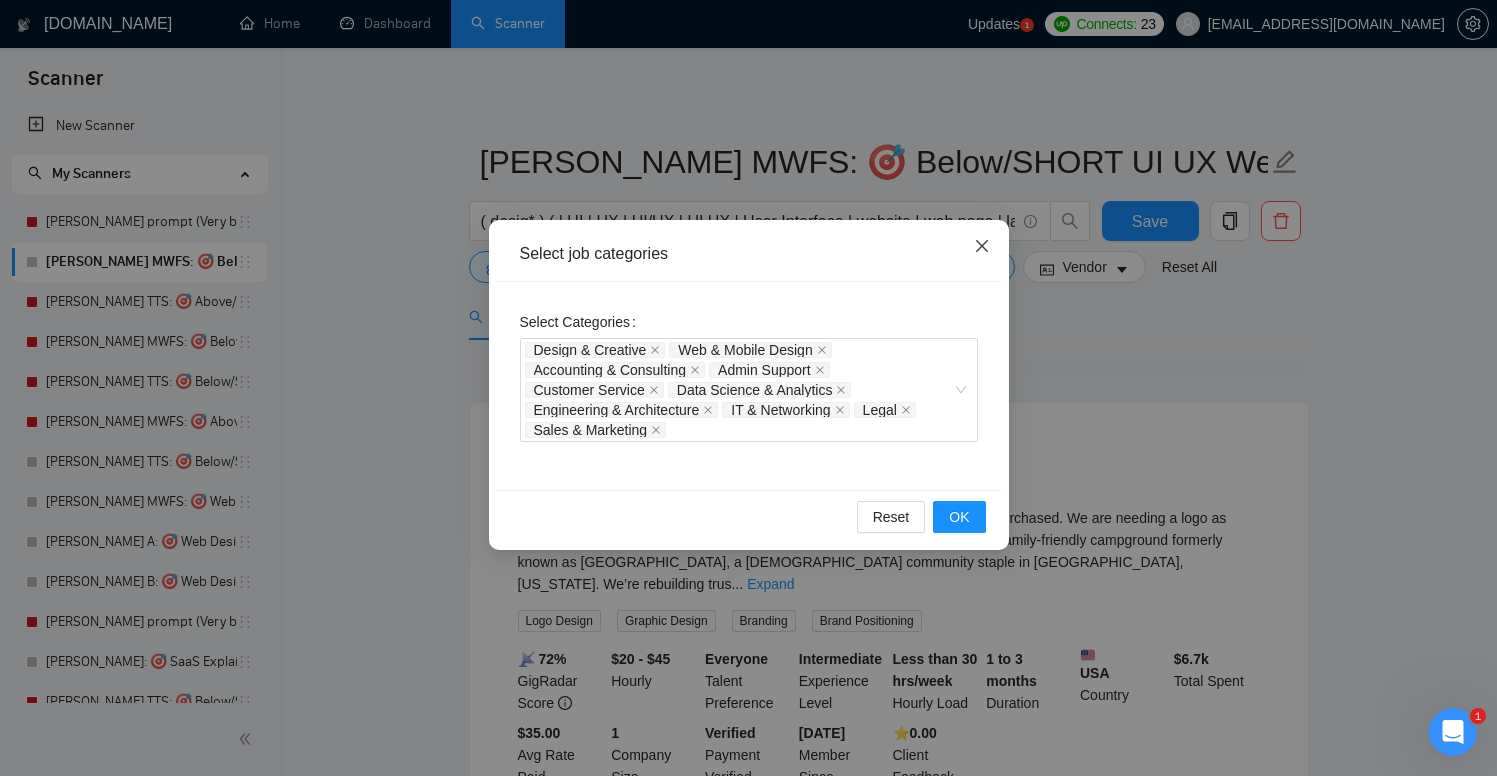 click 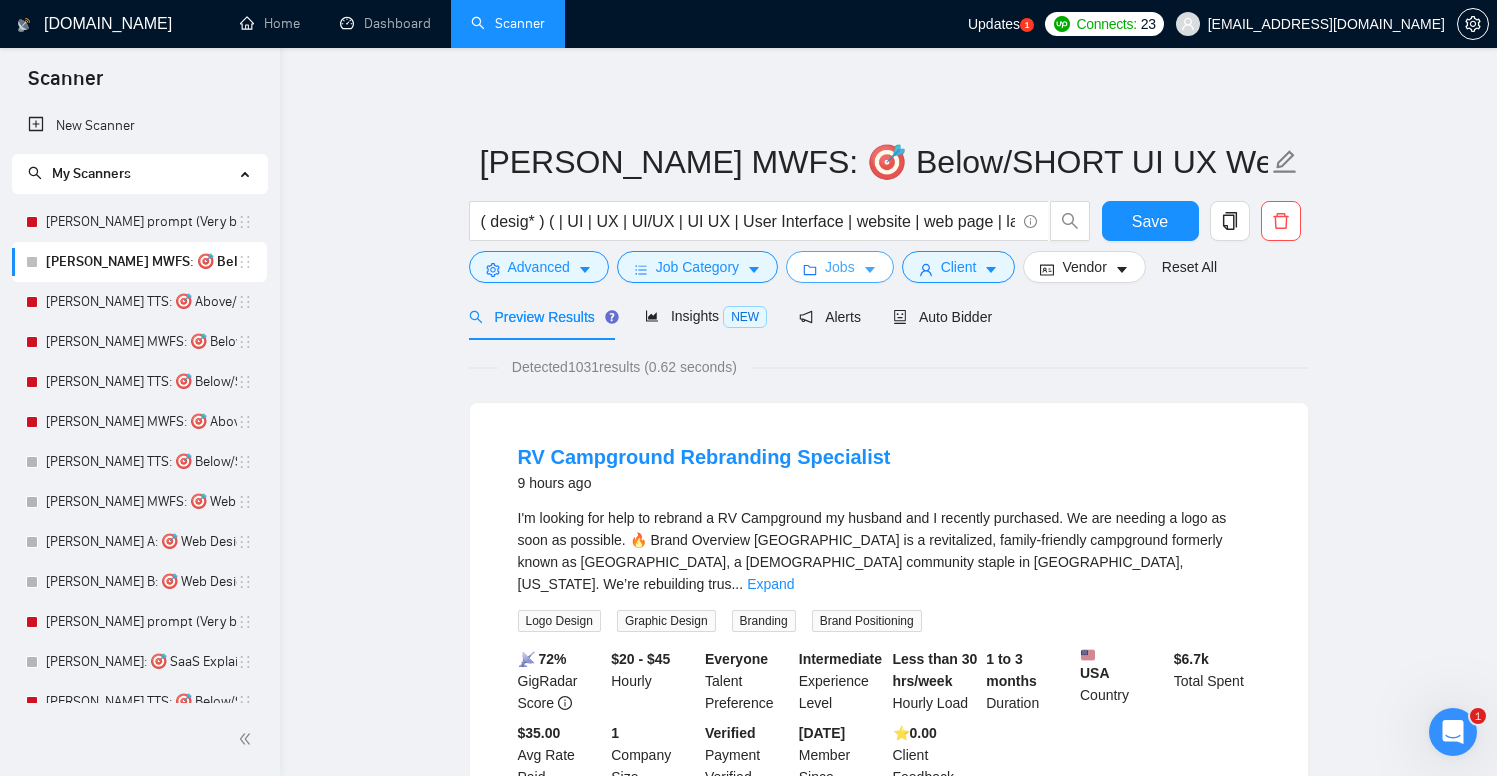 click on "Jobs" at bounding box center [840, 267] 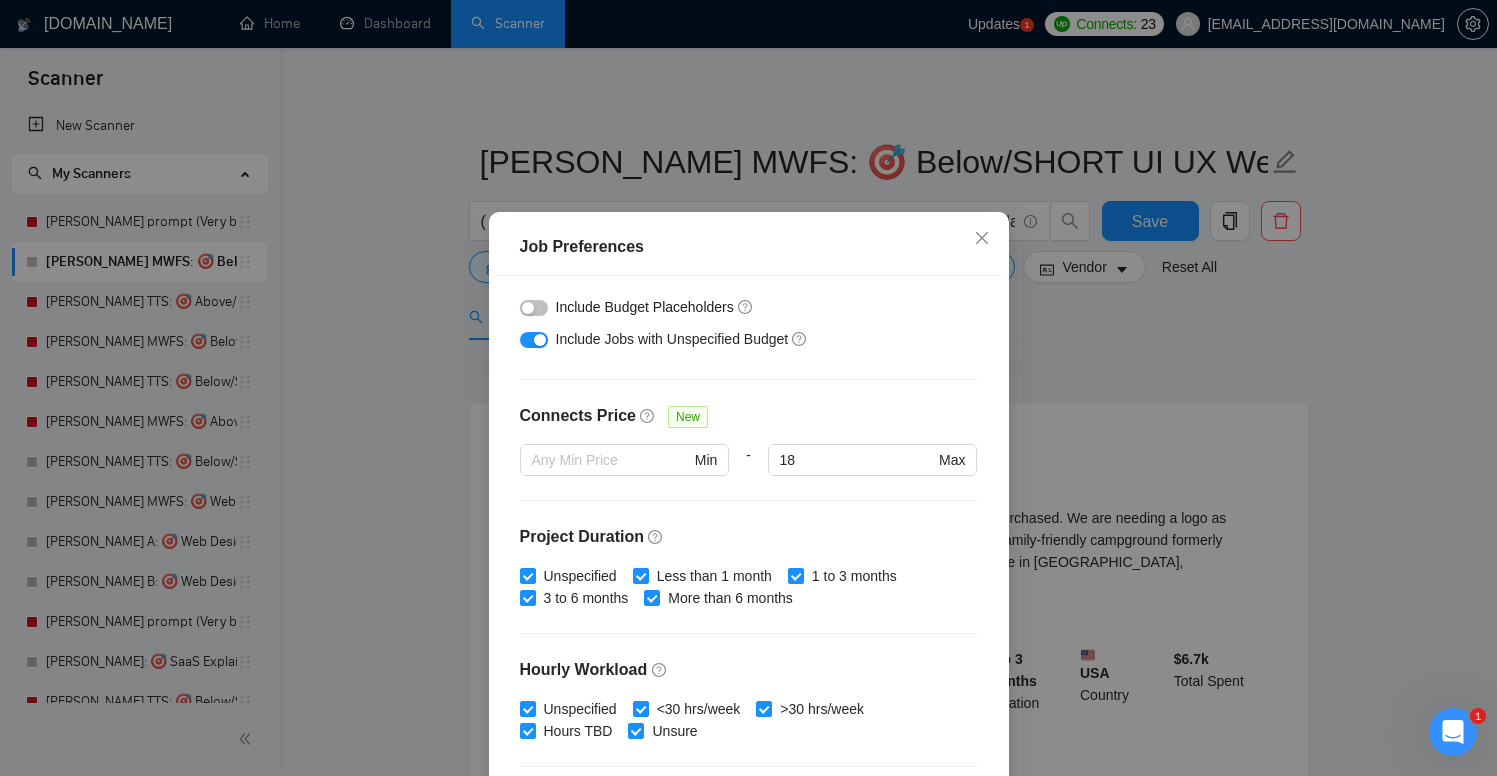 scroll, scrollTop: 584, scrollLeft: 0, axis: vertical 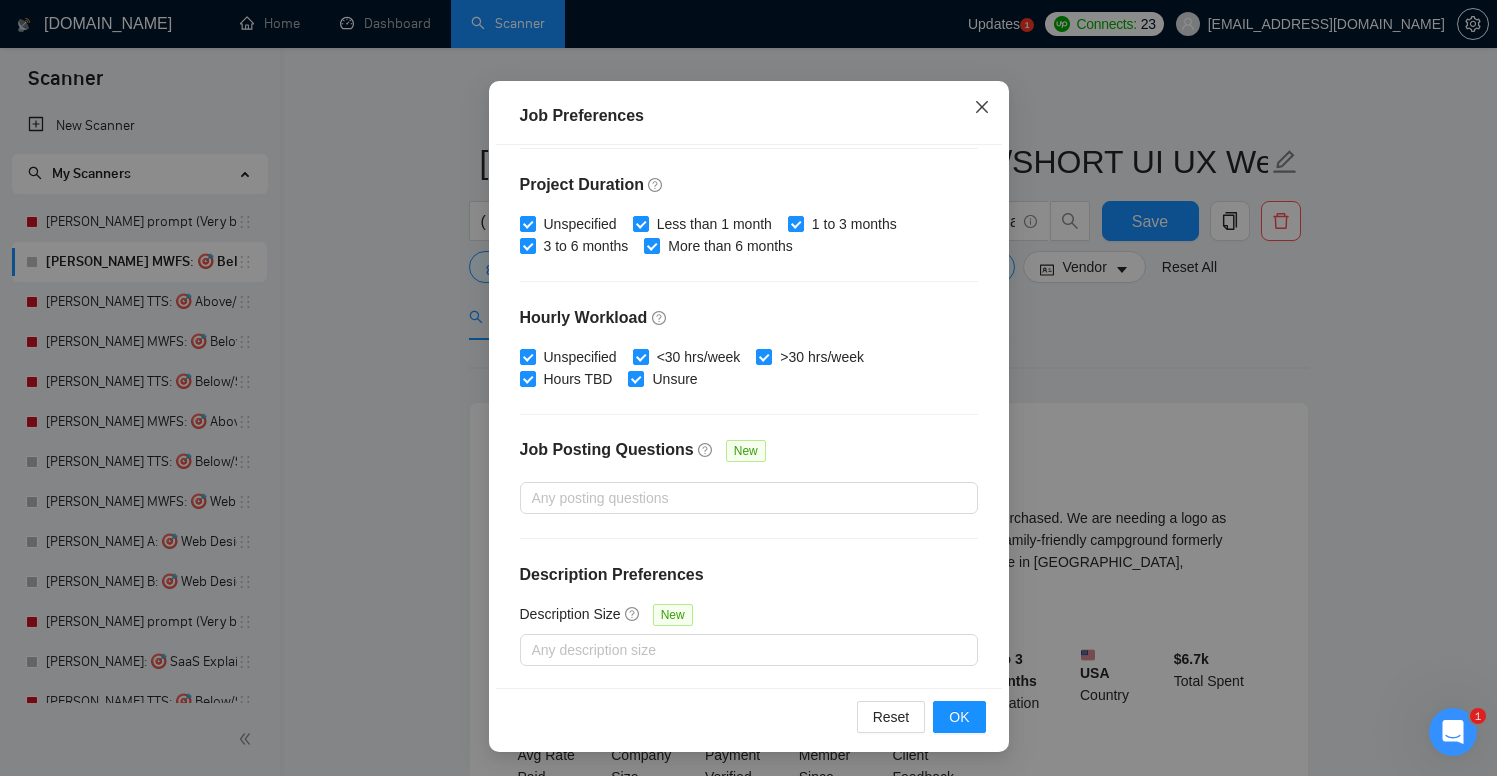 click 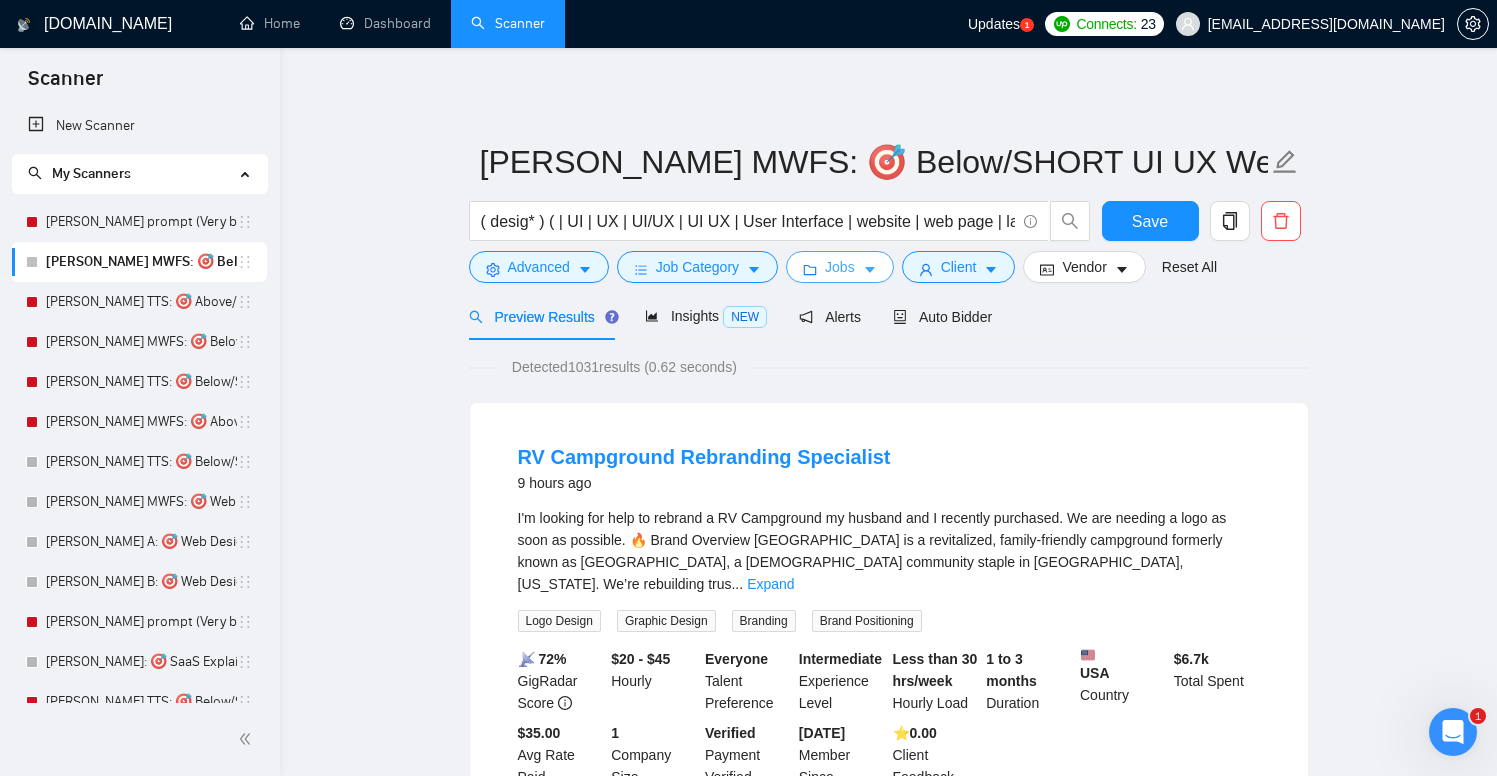 click on "Jobs" at bounding box center [840, 267] 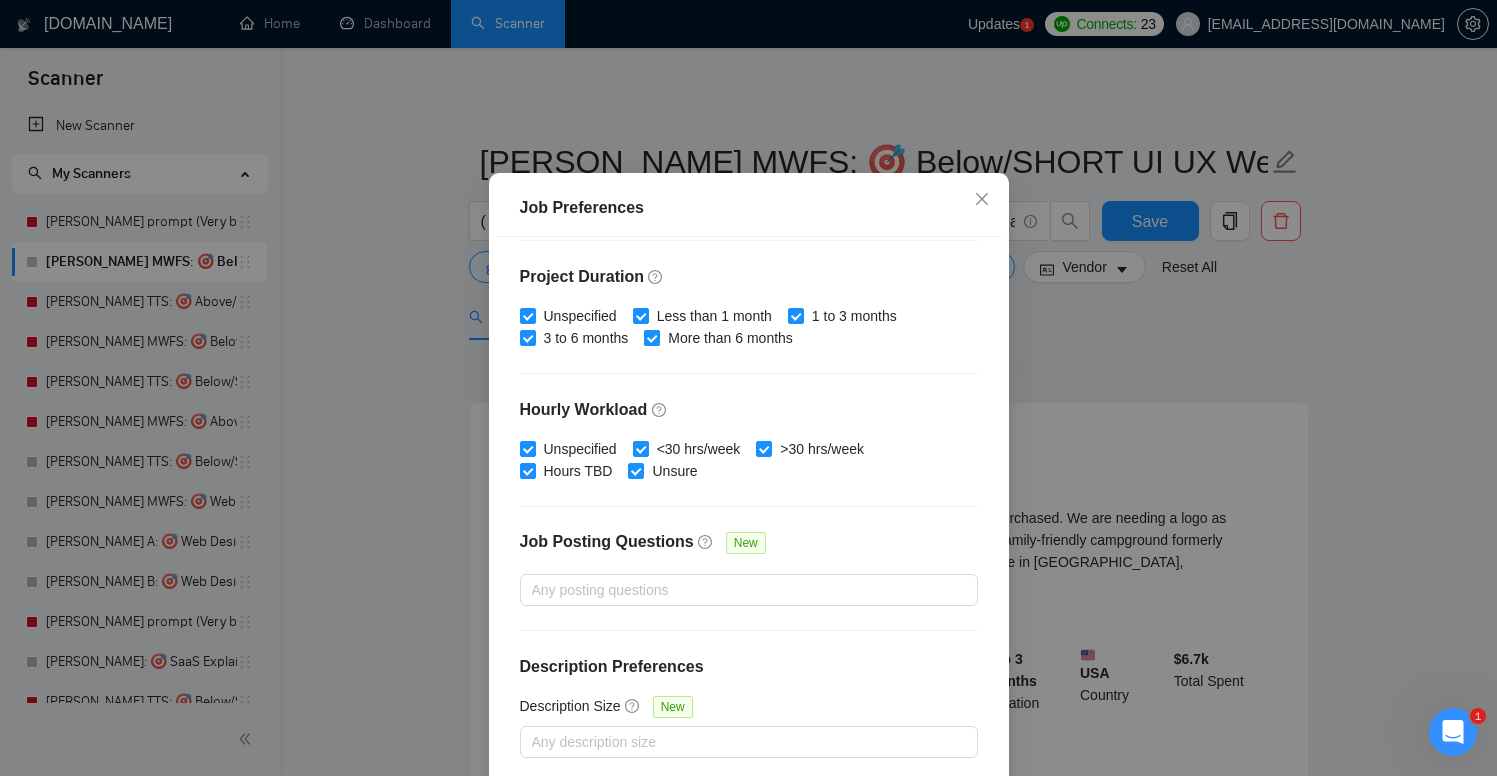 scroll, scrollTop: 131, scrollLeft: 0, axis: vertical 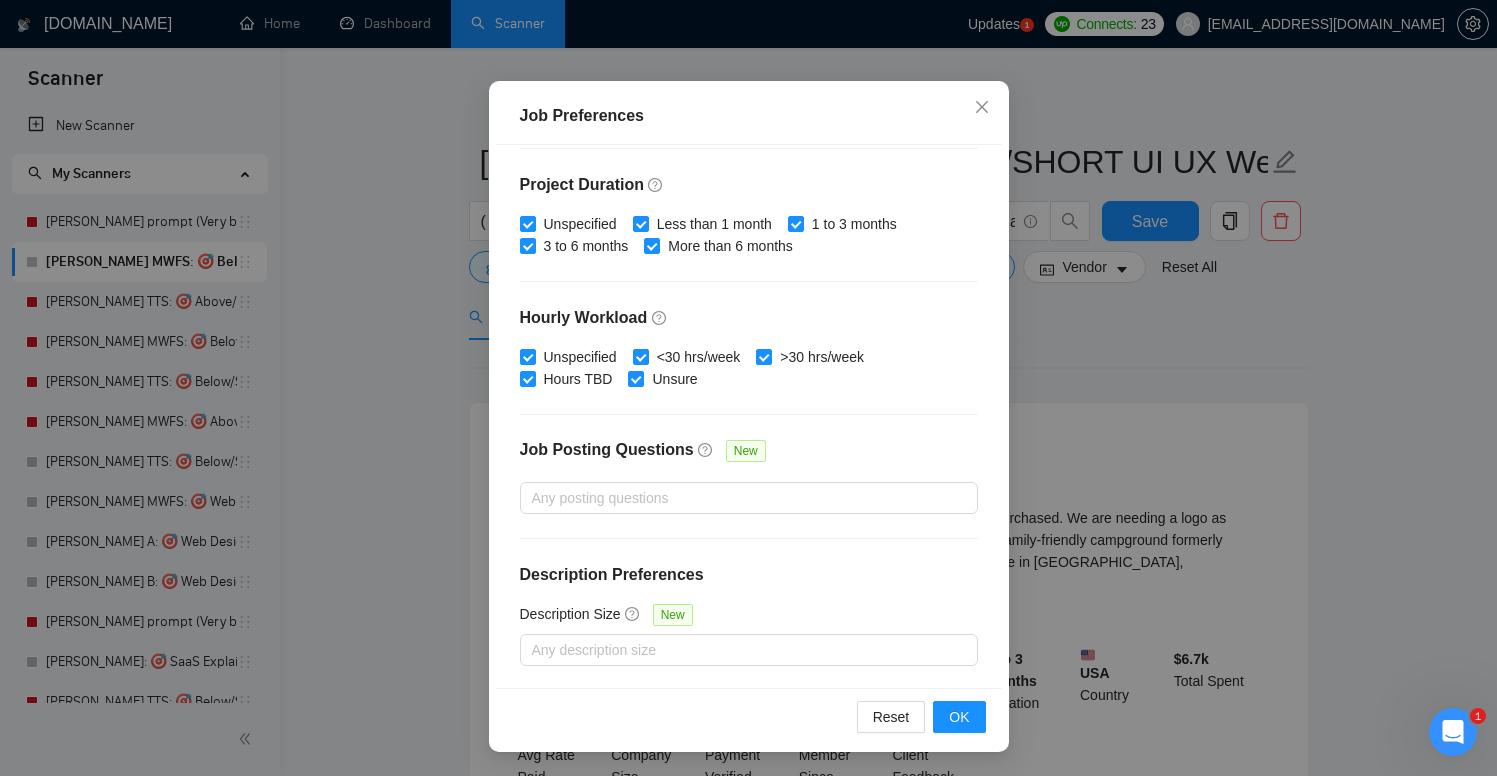 click on "Job Preferences Budget Project Type All Fixed Price Hourly Rate   Fixed Price Budget $ 500 Min - $ Max Estimate Fixed Price When It’s Not Available New   Hourly Rate Price Budget $ 25 Min - $ Max Estimate Hourly Rate When It’s Not Available New Include Budget Placeholders Include Jobs with Unspecified Budget   Connects Price New Min - 18 Max Project Duration   Unspecified Less than 1 month 1 to 3 months 3 to 6 months More than 6 months Hourly Workload   Unspecified <30 hrs/week >30 hrs/week Hours TBD Unsure Job Posting Questions New   Any posting questions Description Preferences Description Size New   Any description size Reset OK" at bounding box center [748, 388] 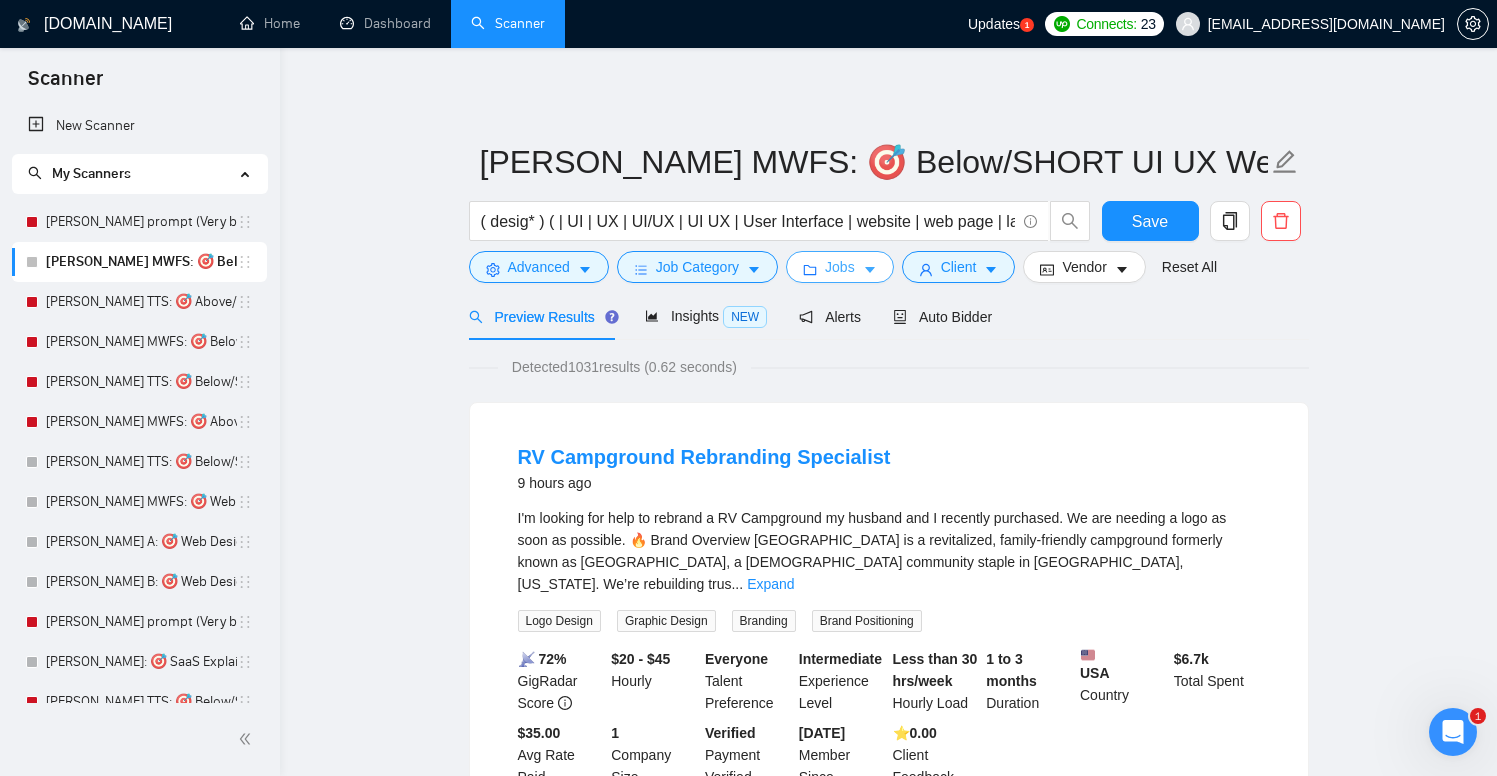type 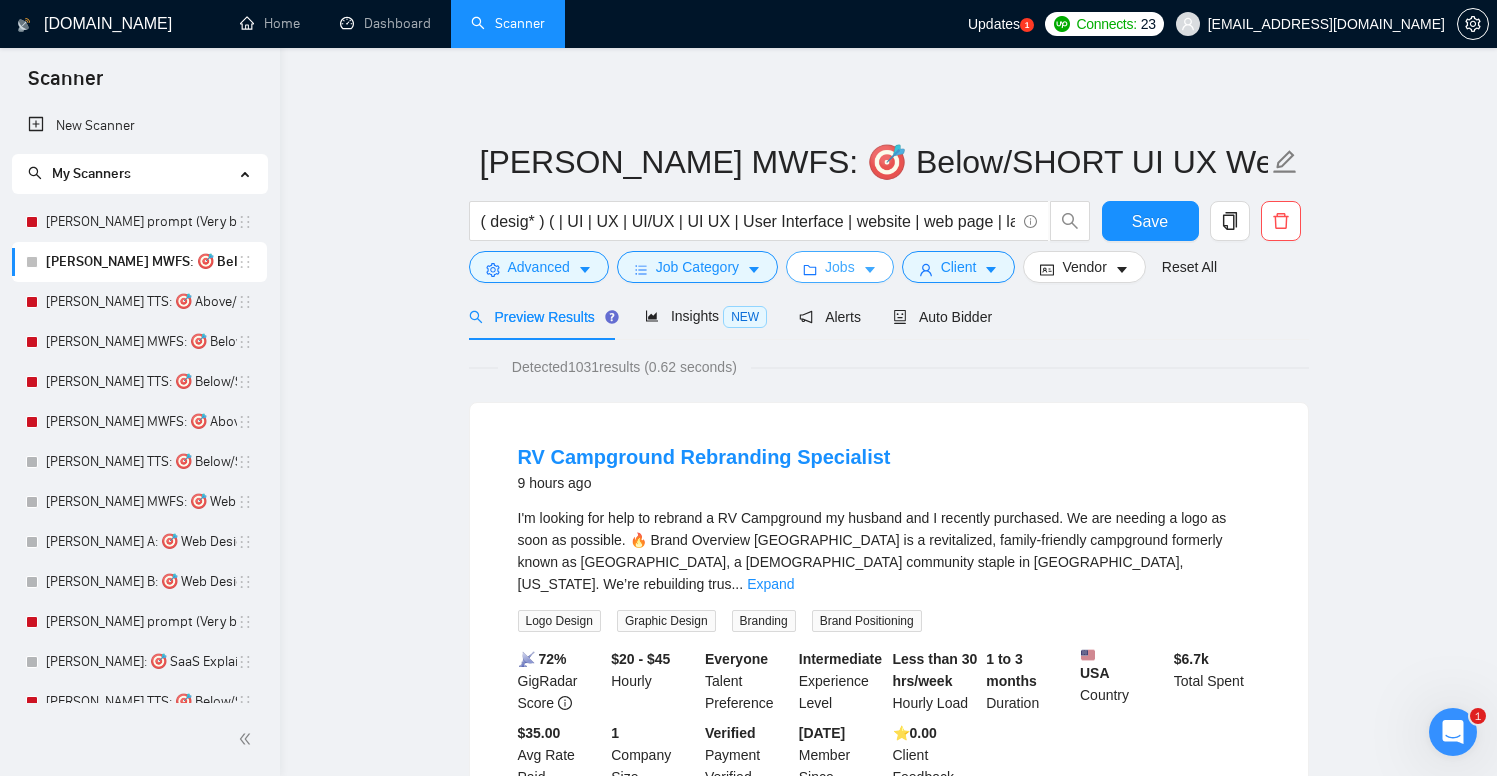 click on "Jobs" at bounding box center [840, 267] 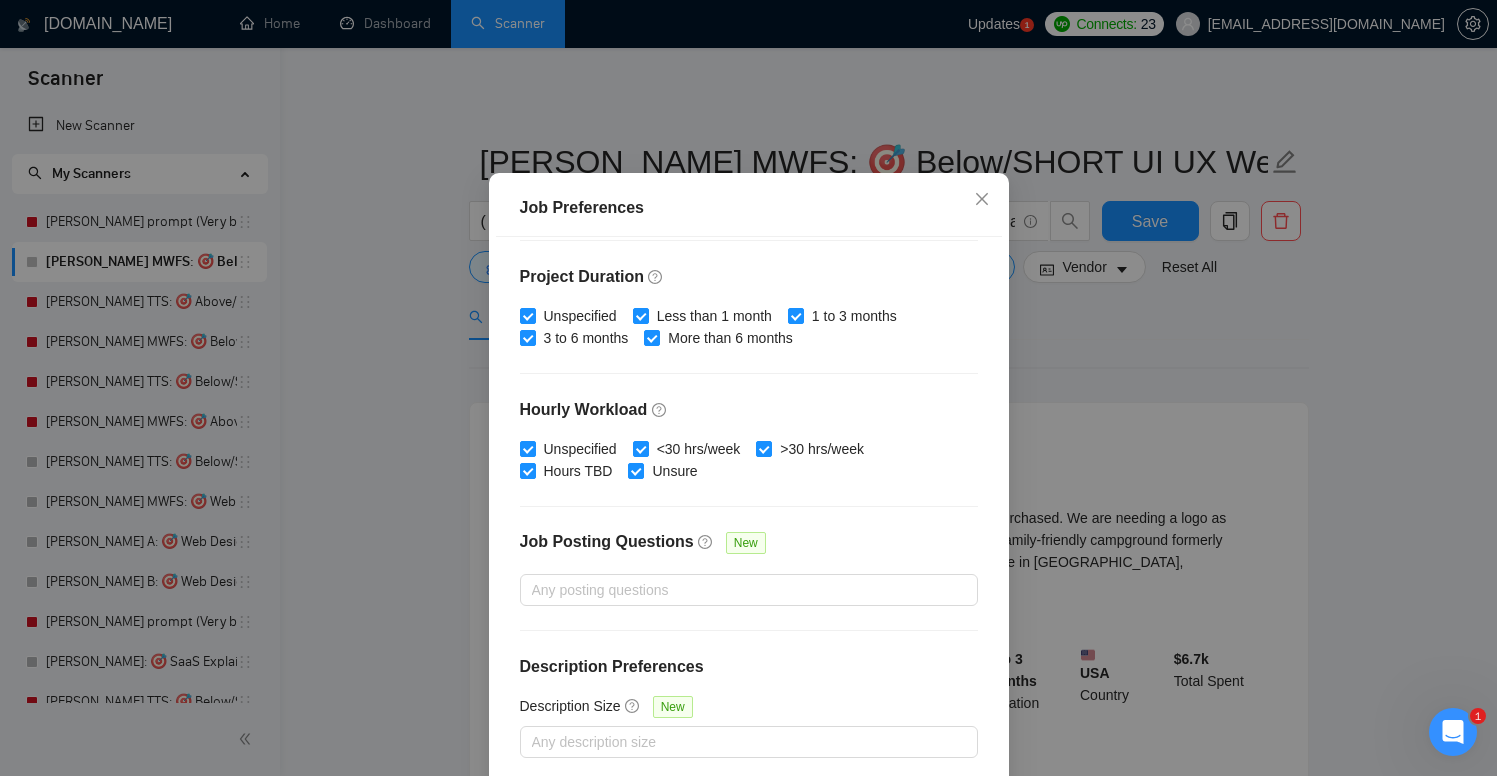 scroll, scrollTop: 131, scrollLeft: 0, axis: vertical 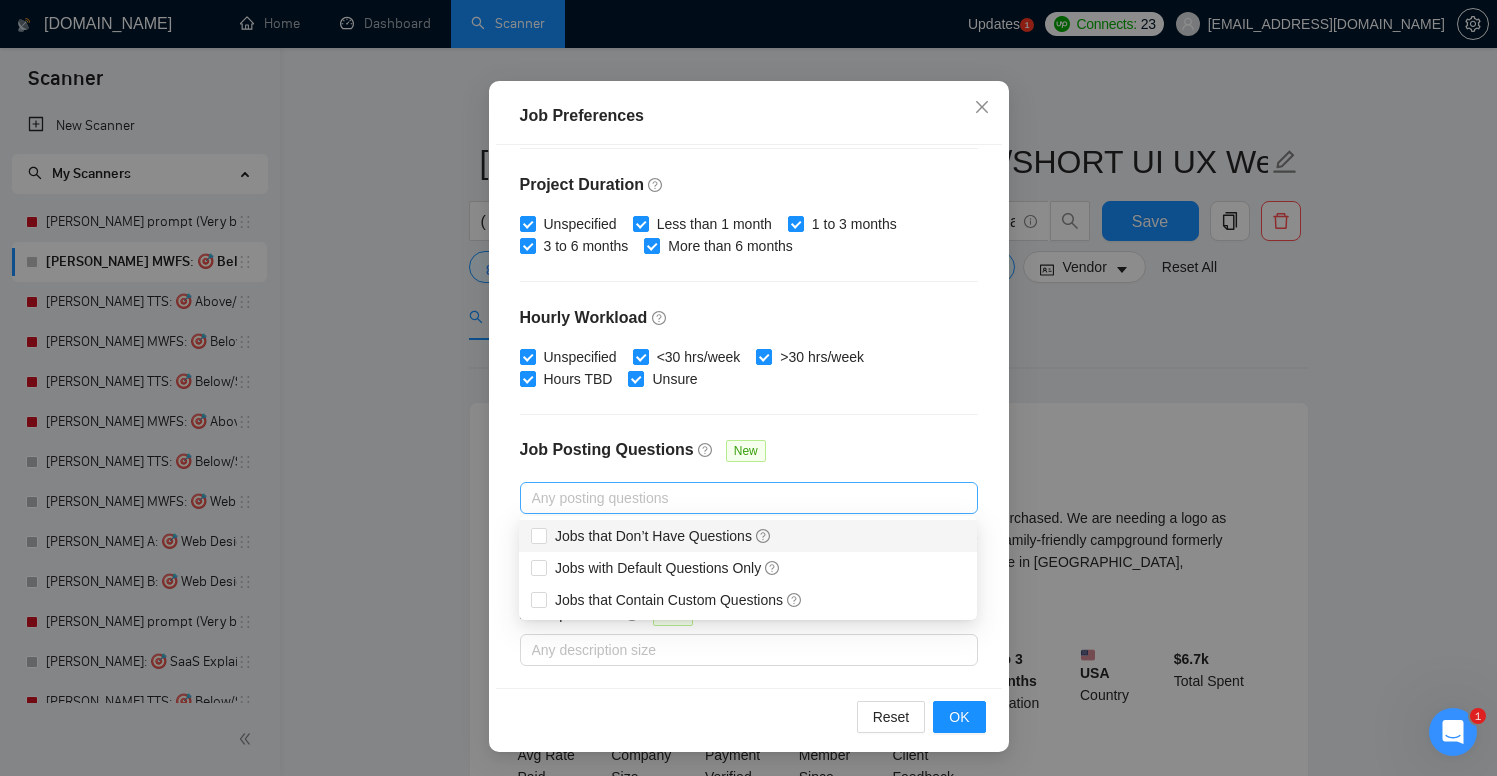 click at bounding box center [739, 498] 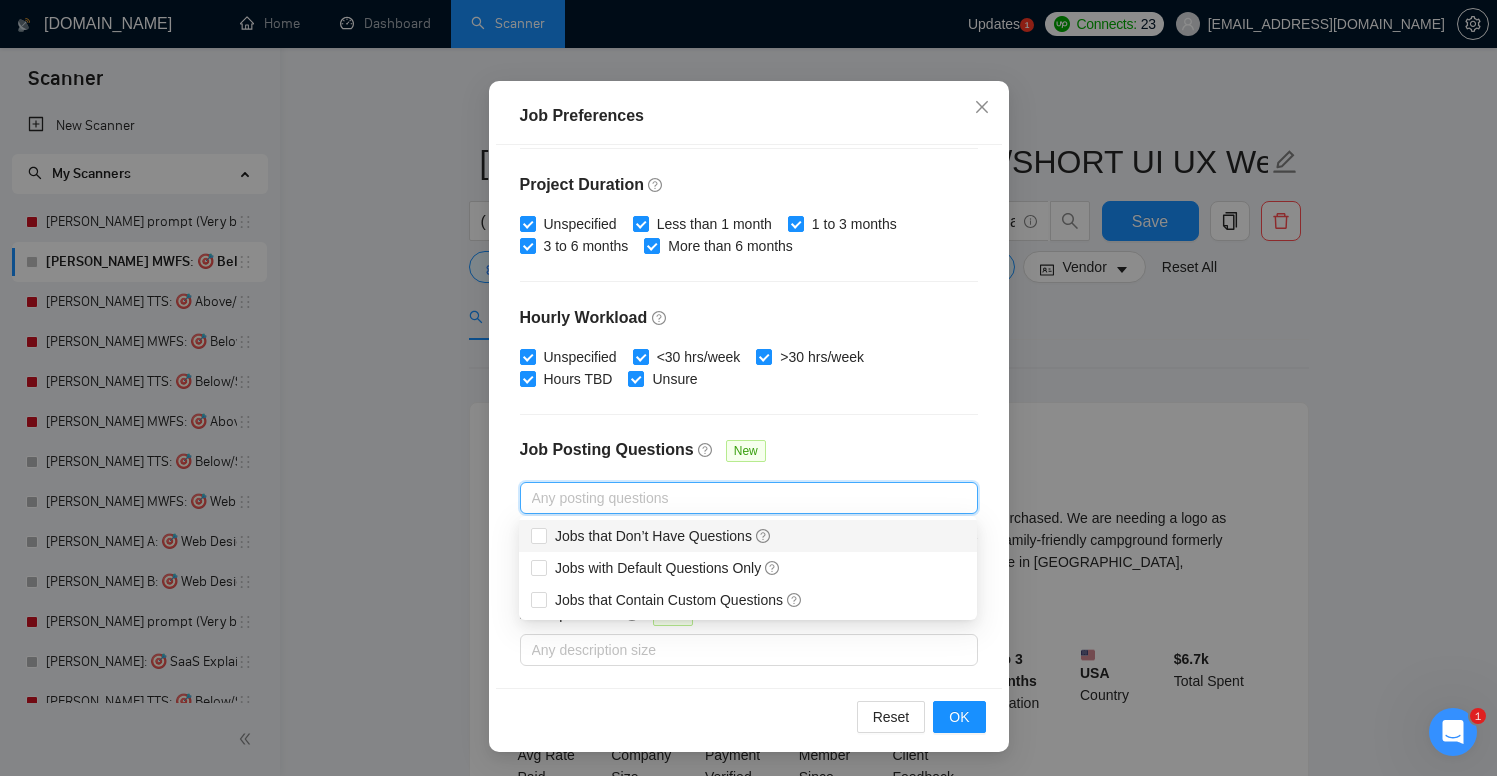 click on "Job Posting Questions New" at bounding box center [749, 460] 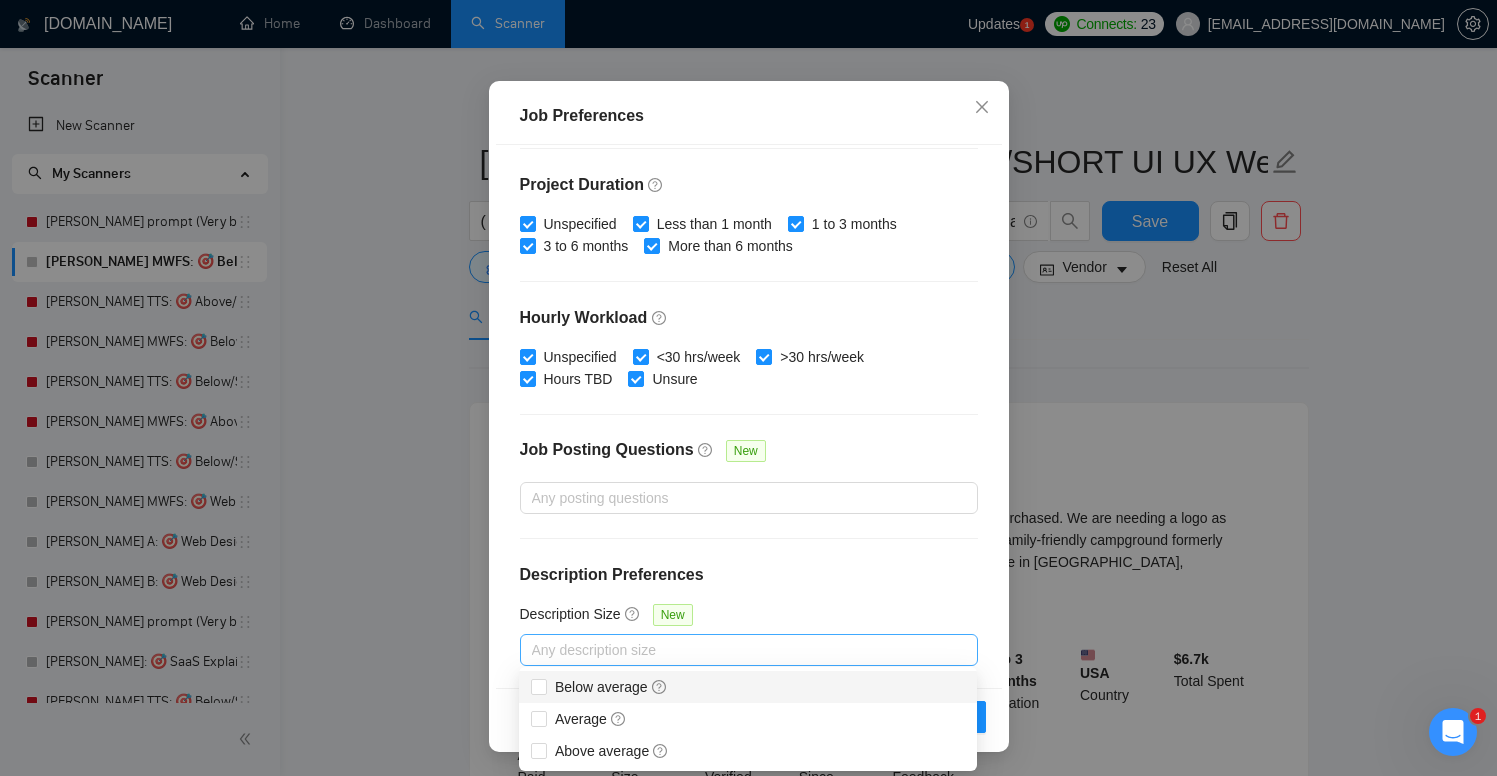 click at bounding box center [739, 650] 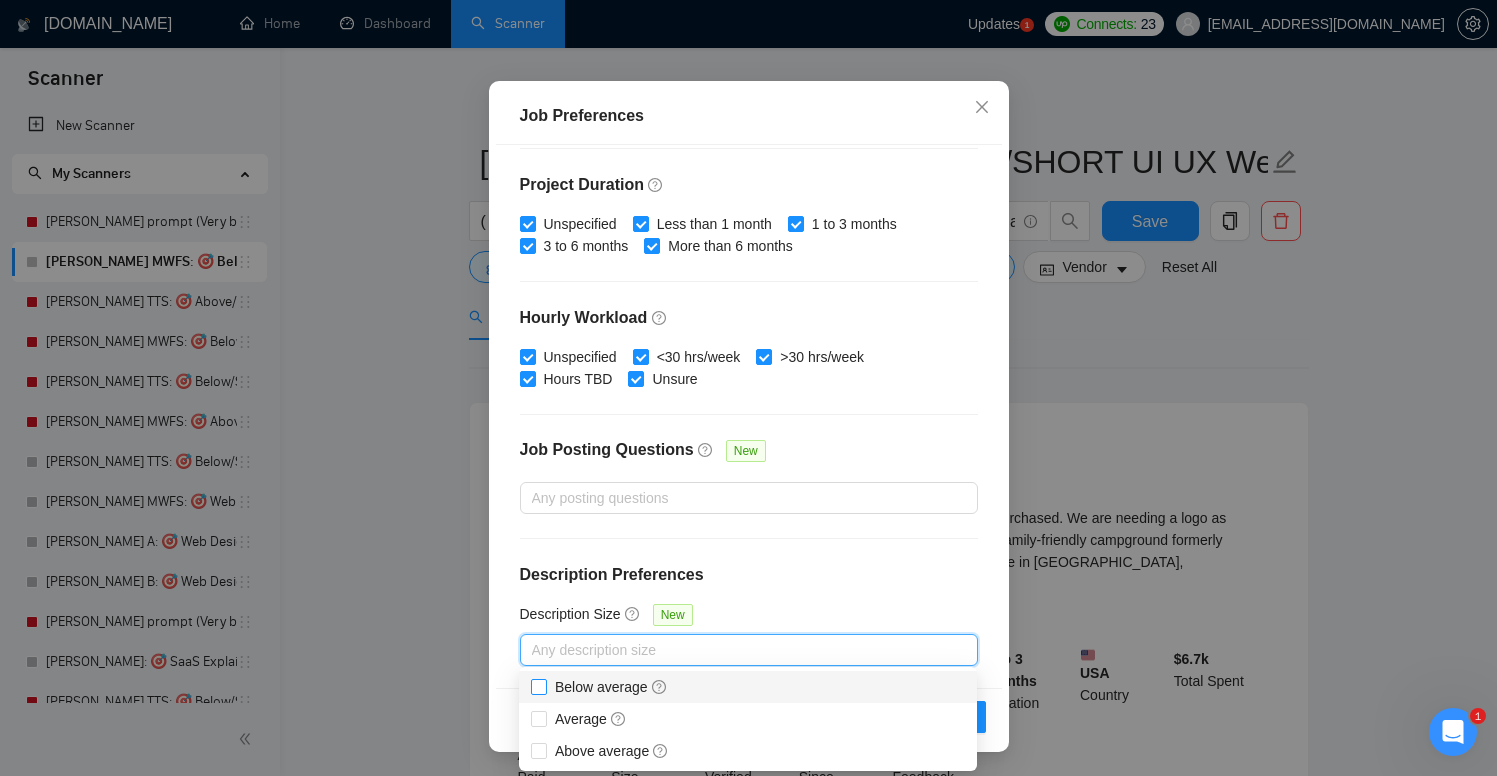 click on "Below average" at bounding box center [538, 686] 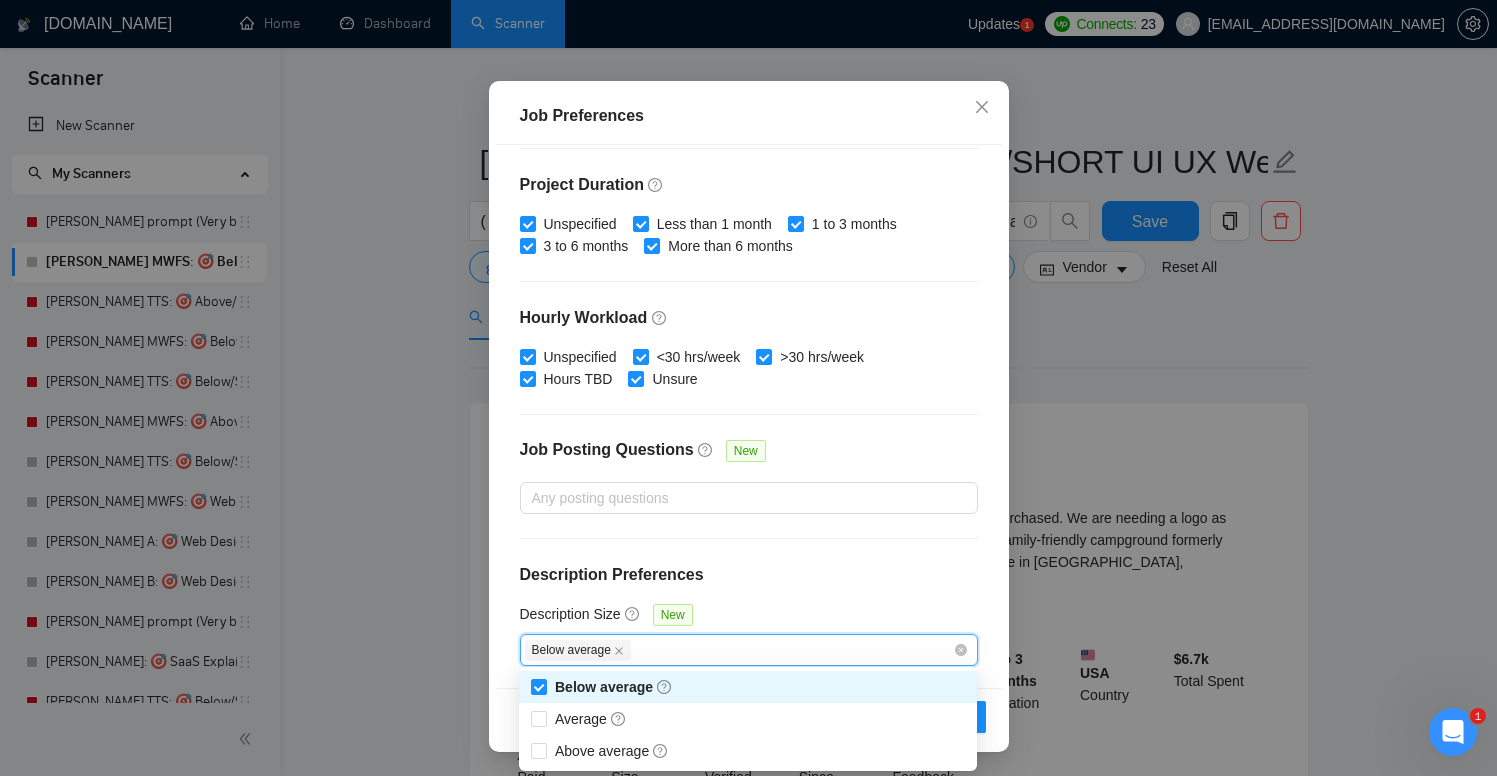 click on "Description Preferences" at bounding box center [749, 575] 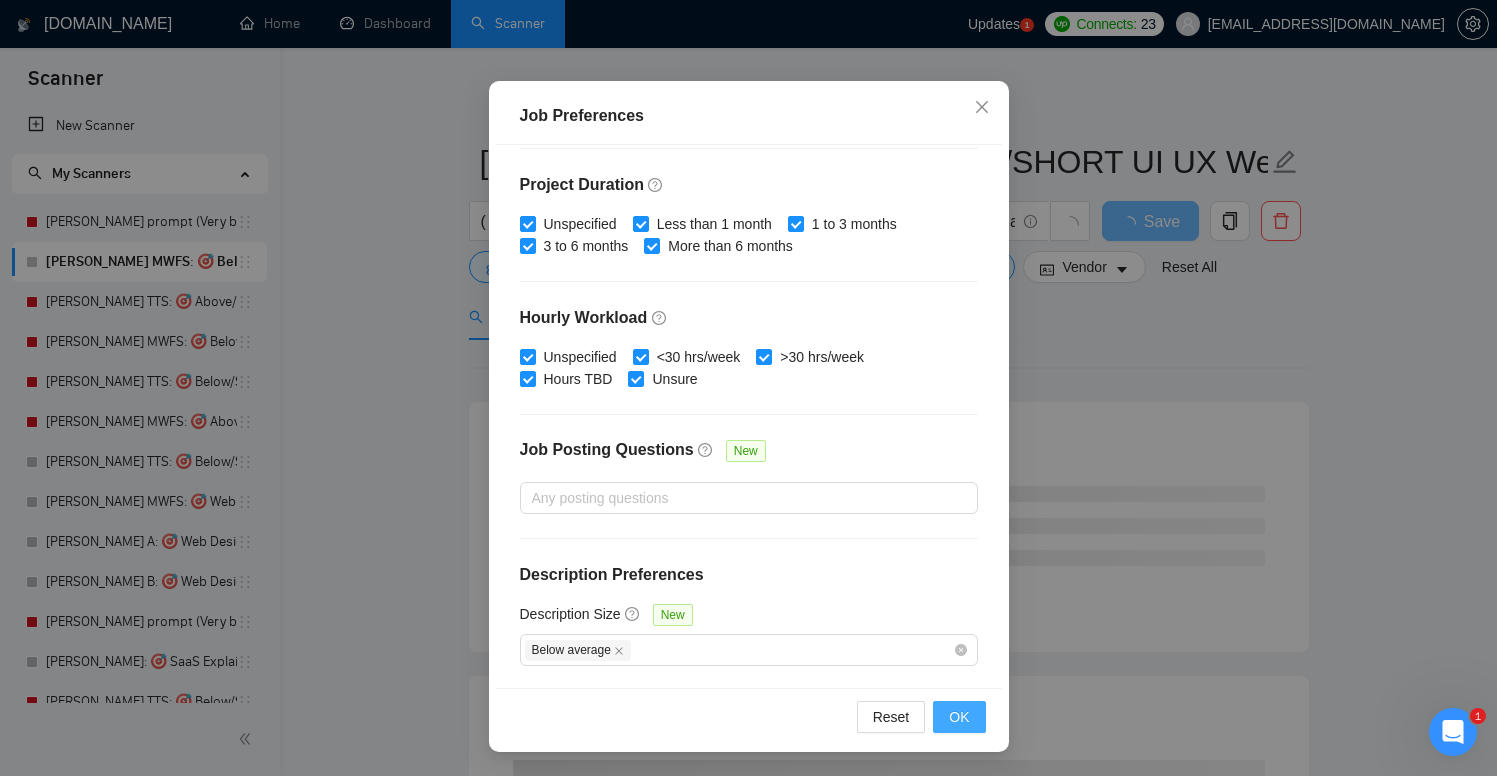 click on "OK" at bounding box center (959, 717) 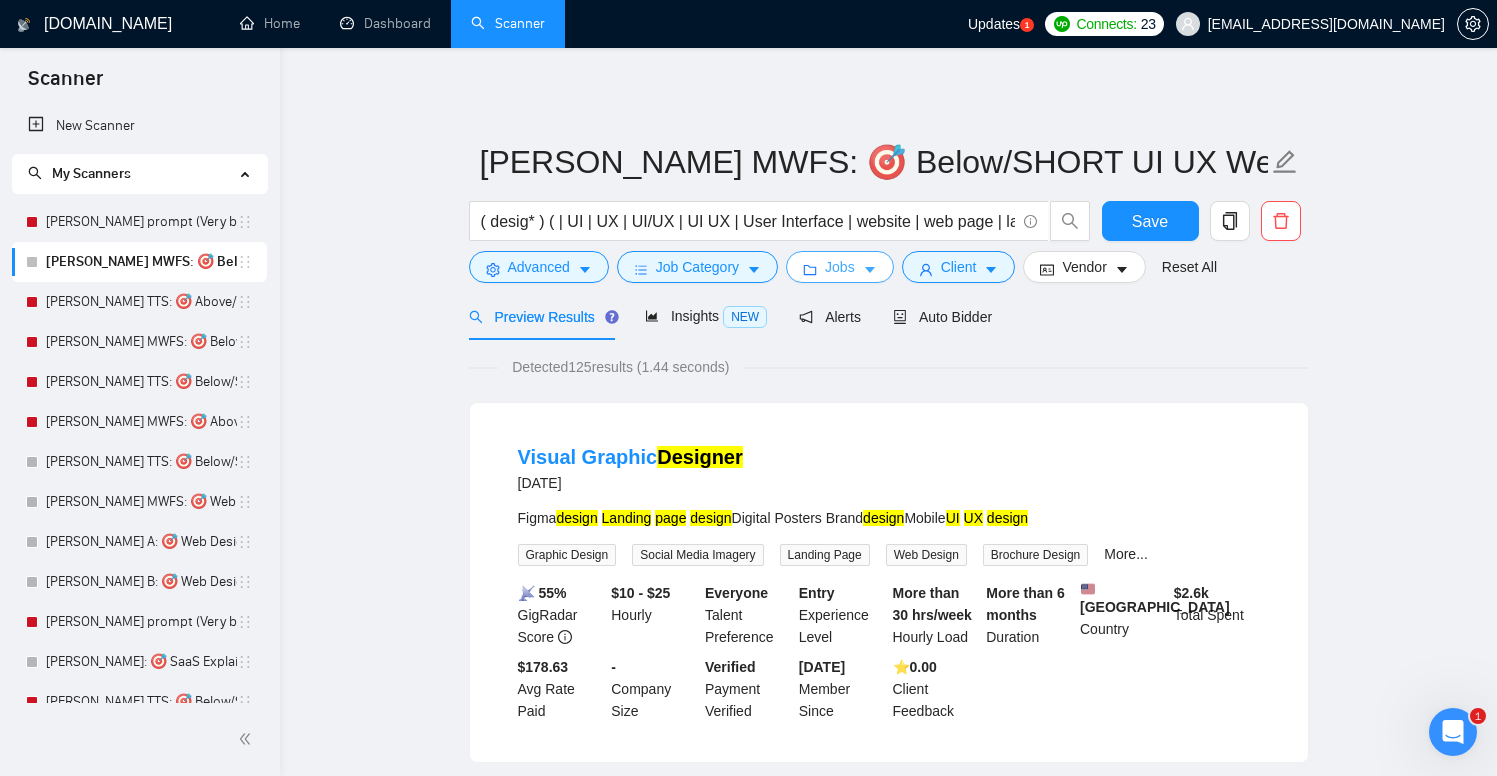 click 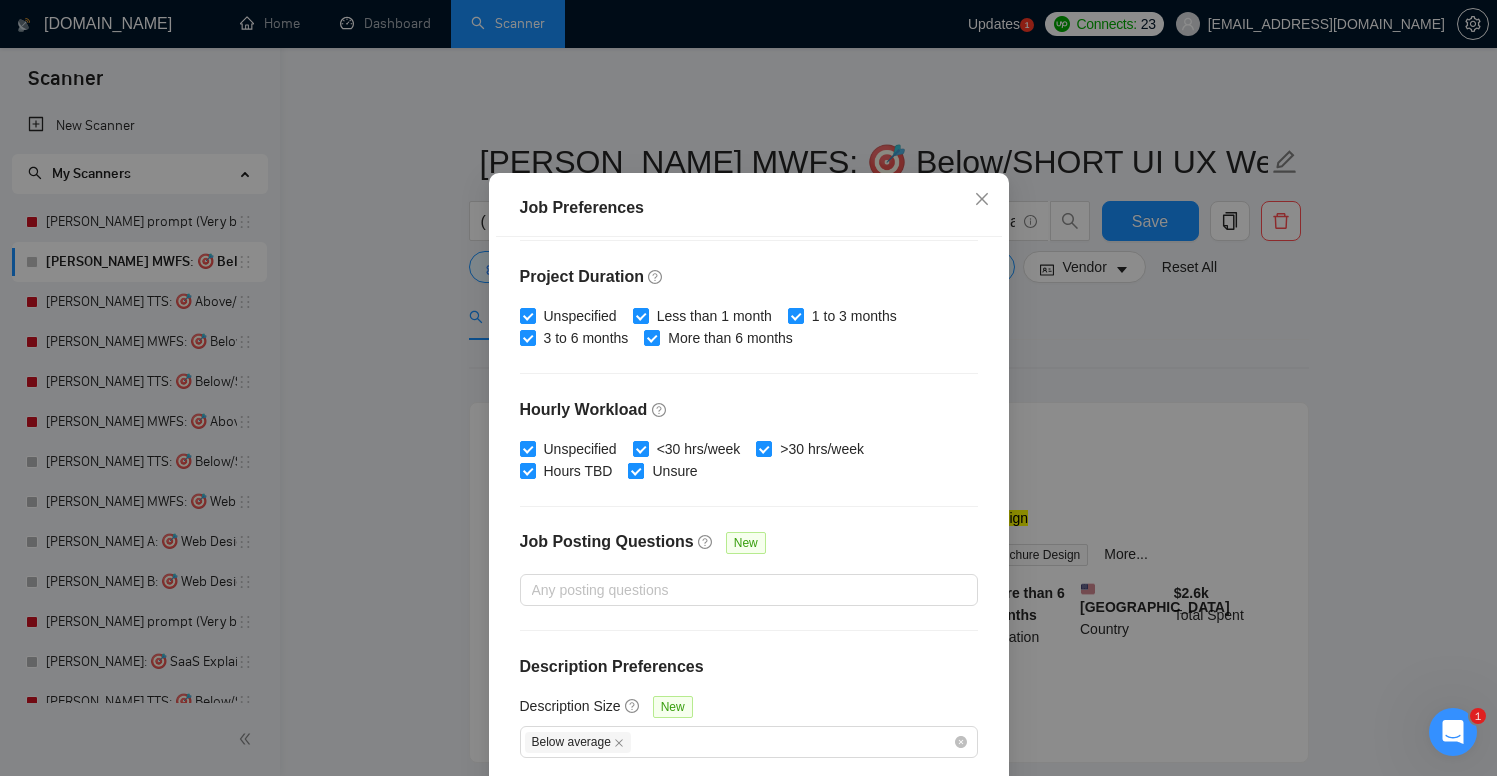 scroll, scrollTop: 131, scrollLeft: 0, axis: vertical 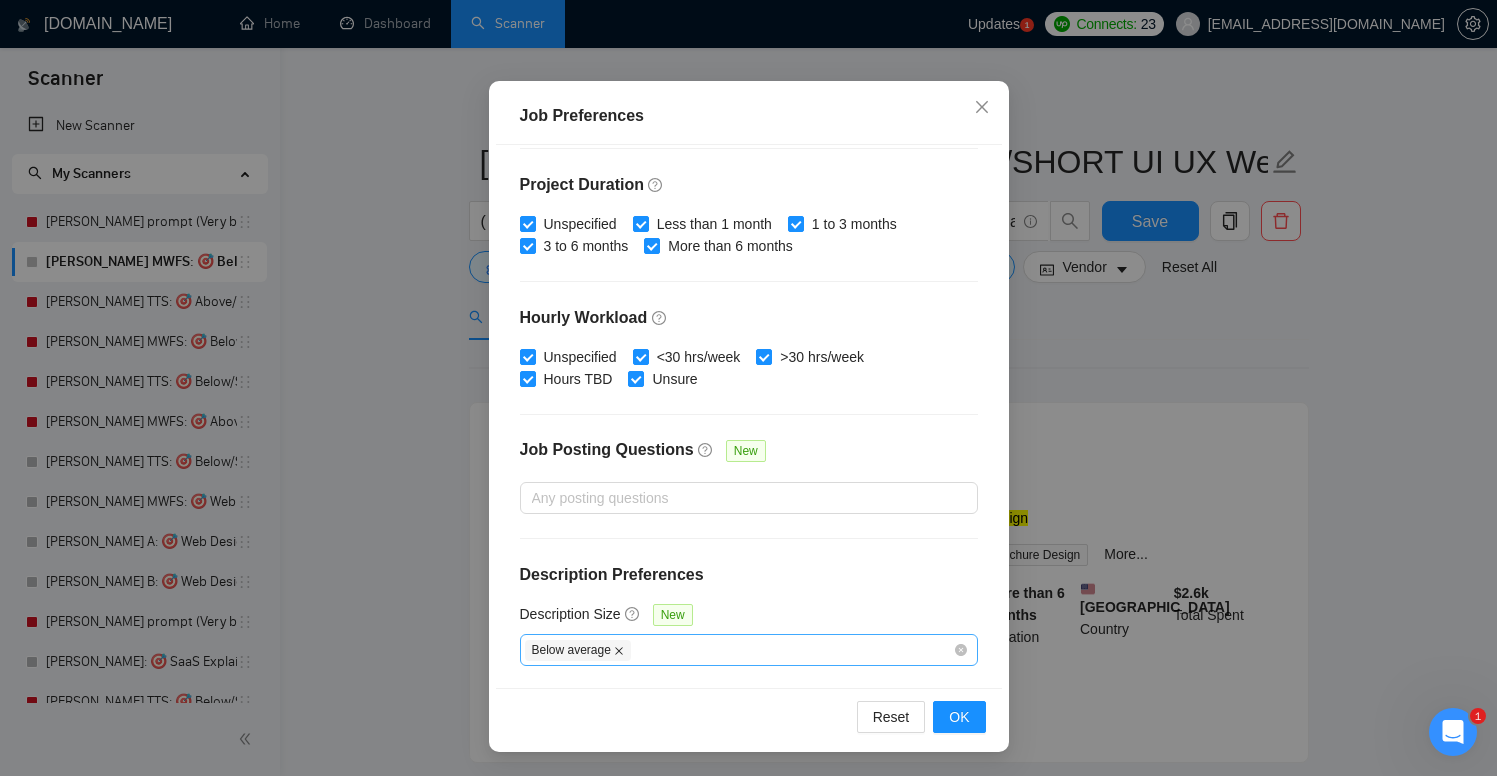 click 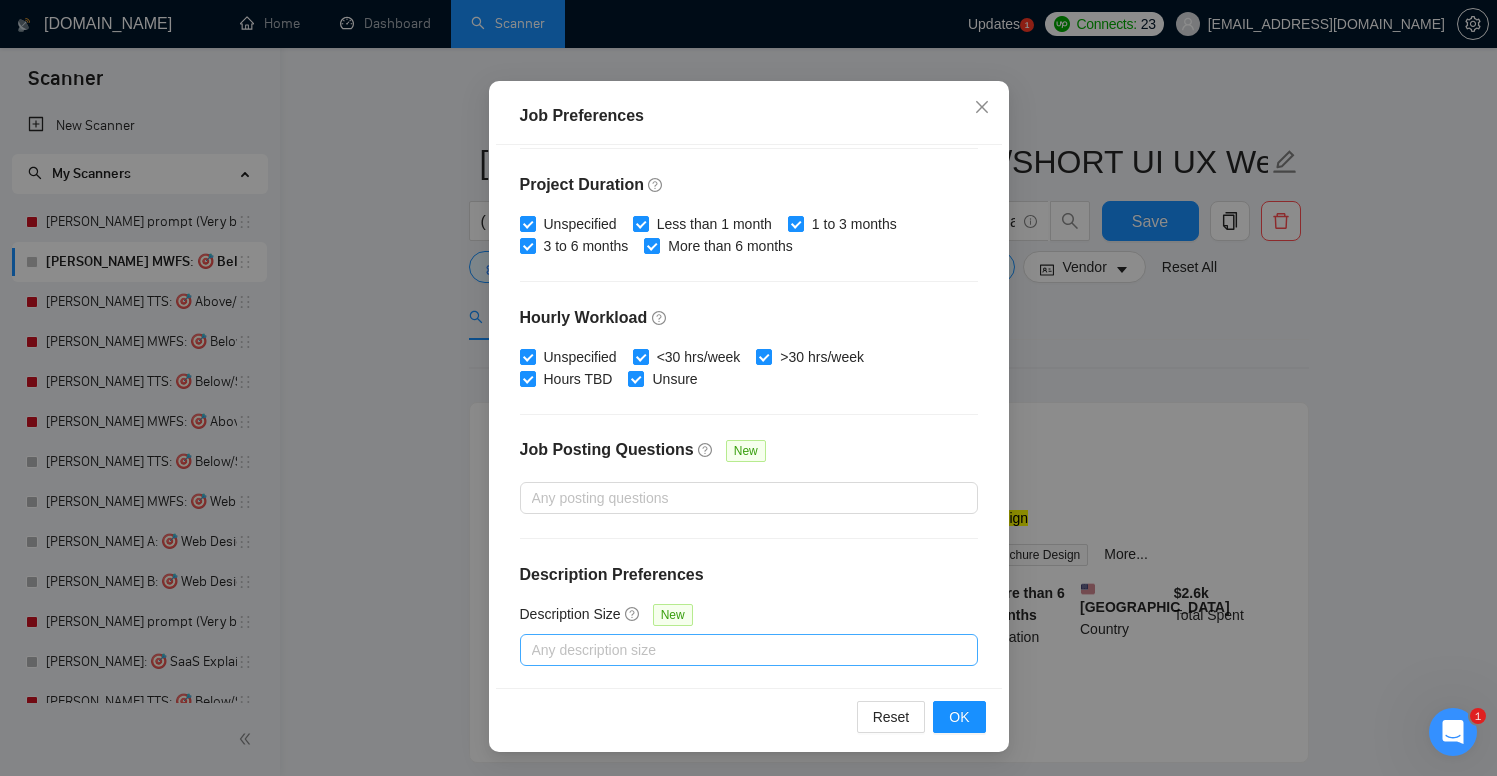 checkbox on "false" 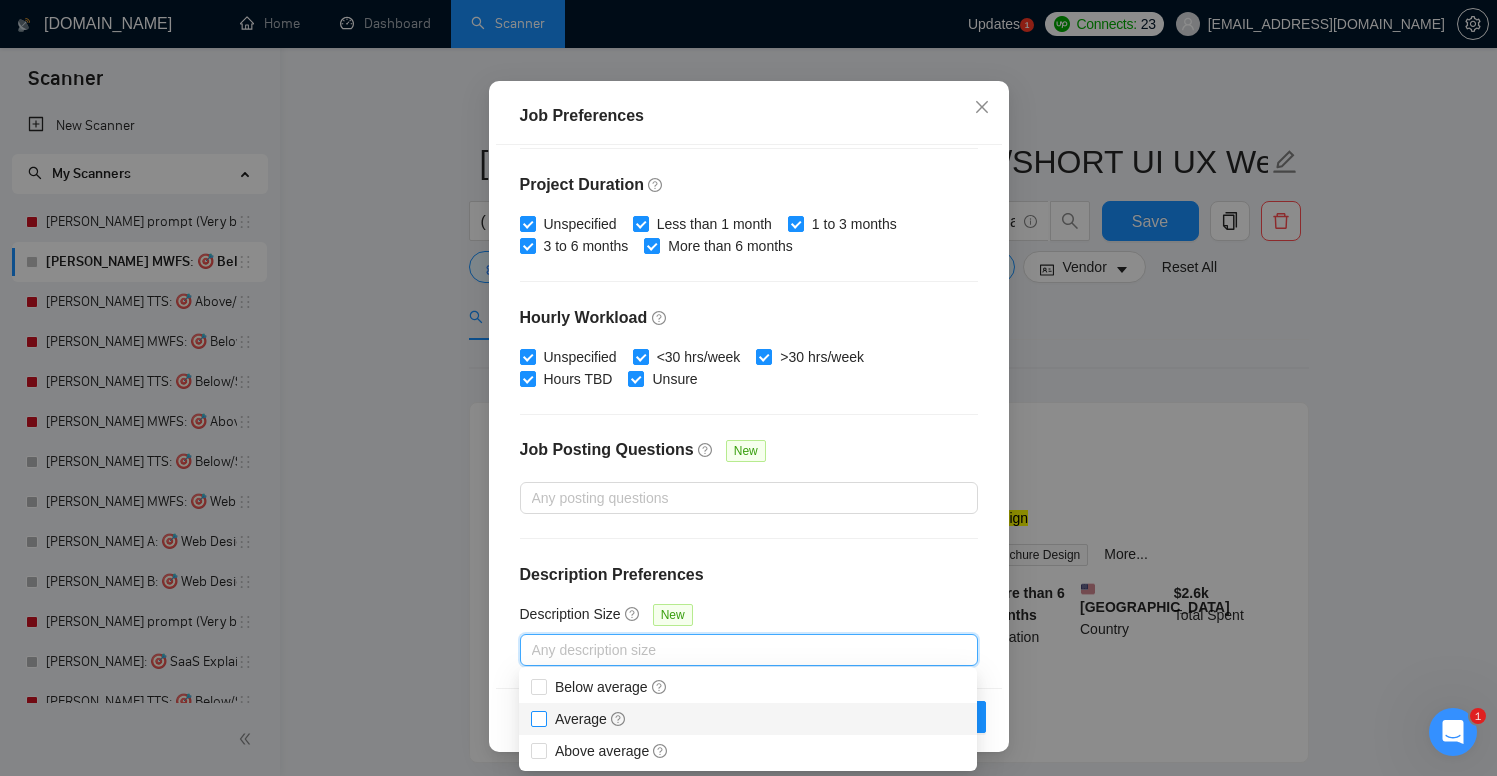 click on "Average" at bounding box center [538, 718] 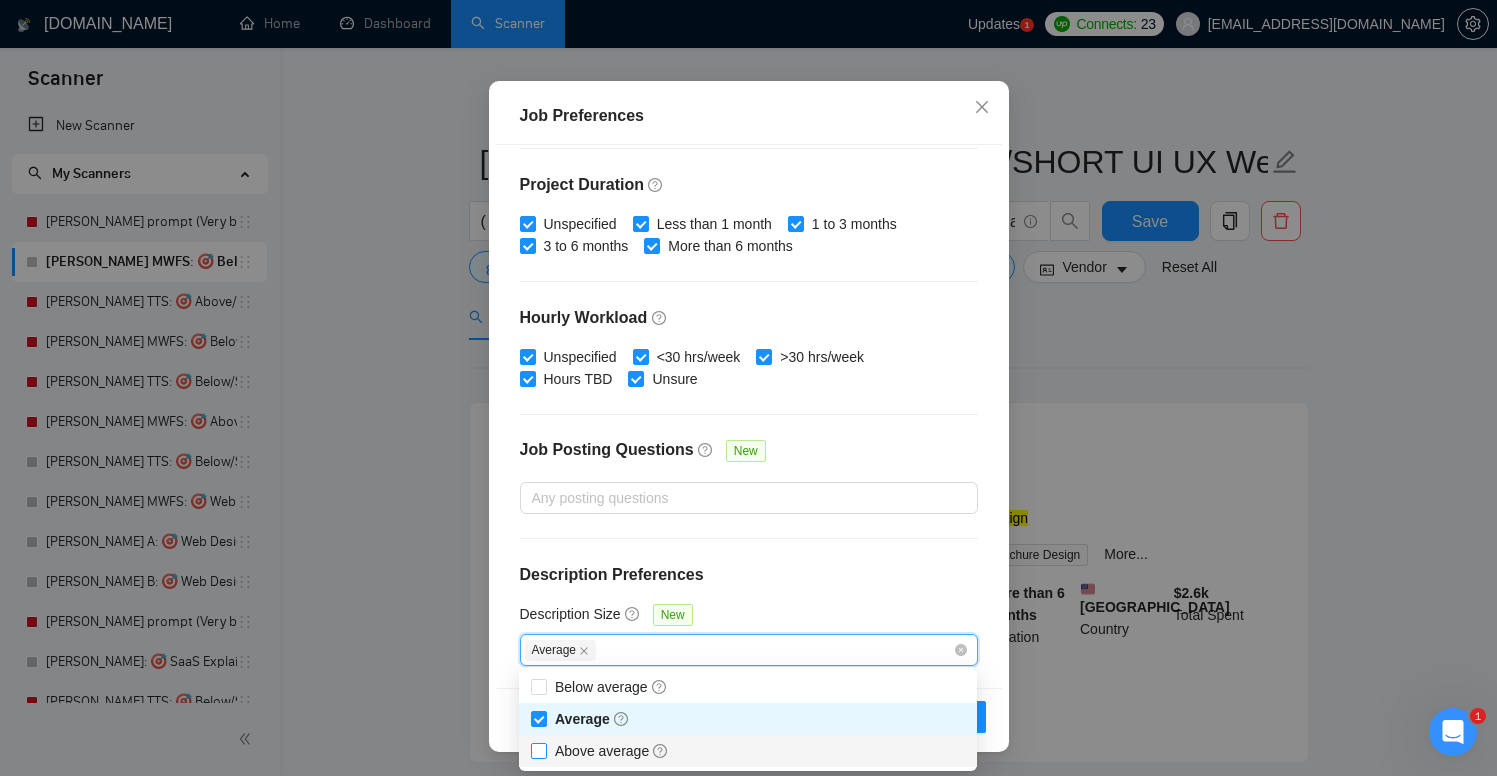 click on "Above average" at bounding box center [538, 750] 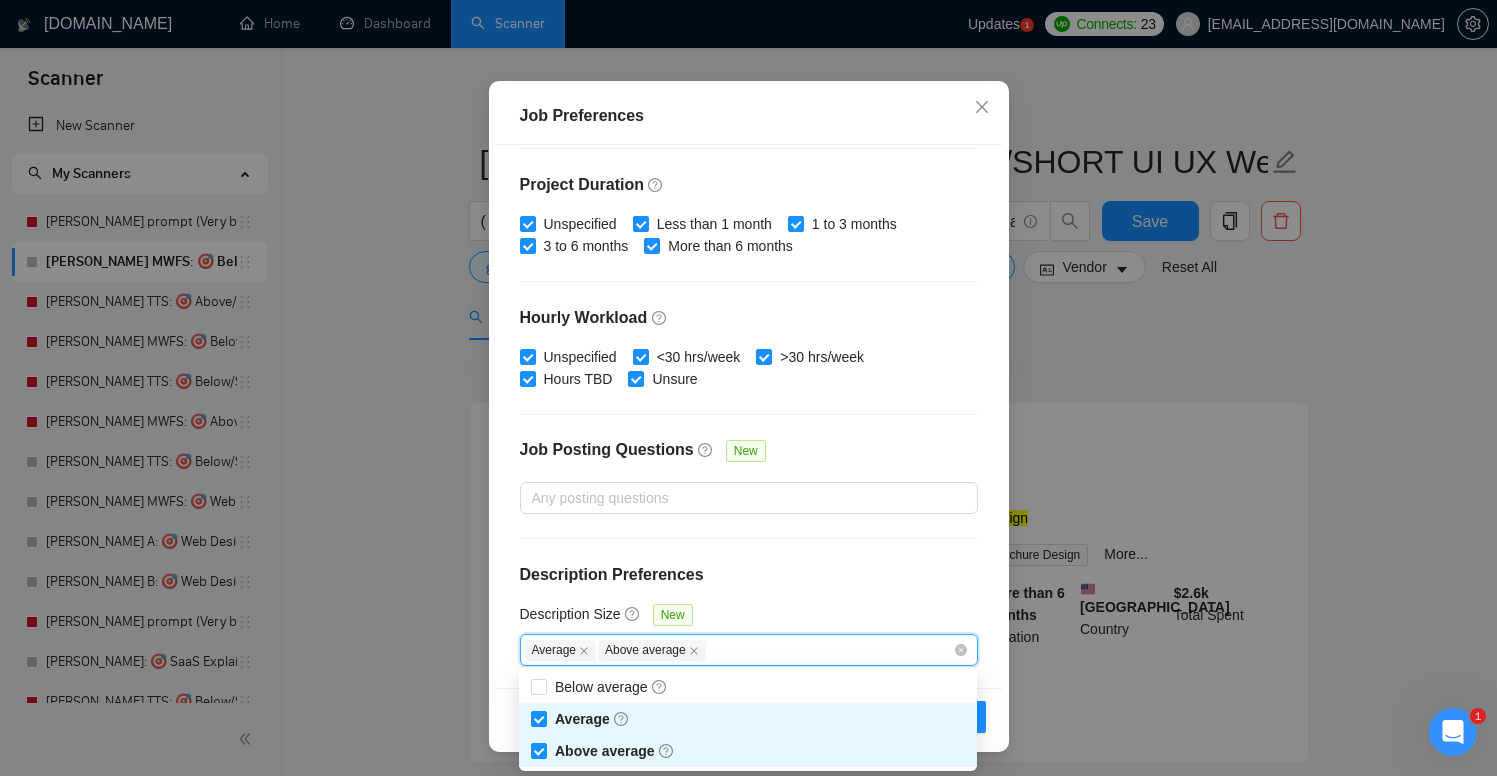 click on "Budget Project Type All Fixed Price Hourly Rate   Fixed Price Budget $ 500 Min - $ Max Estimate Fixed Price When It’s Not Available New   Hourly Rate Price Budget $ 25 Min - $ Max Estimate Hourly Rate When It’s Not Available New Include Budget Placeholders Include Jobs with Unspecified Budget   Connects Price New Min - 18 Max Project Duration   Unspecified Less than 1 month 1 to 3 months 3 to 6 months More than 6 months Hourly Workload   Unspecified <30 hrs/week >30 hrs/week Hours TBD Unsure Job Posting Questions New   Any posting questions Description Preferences Description Size New Average Above average" at bounding box center [749, 416] 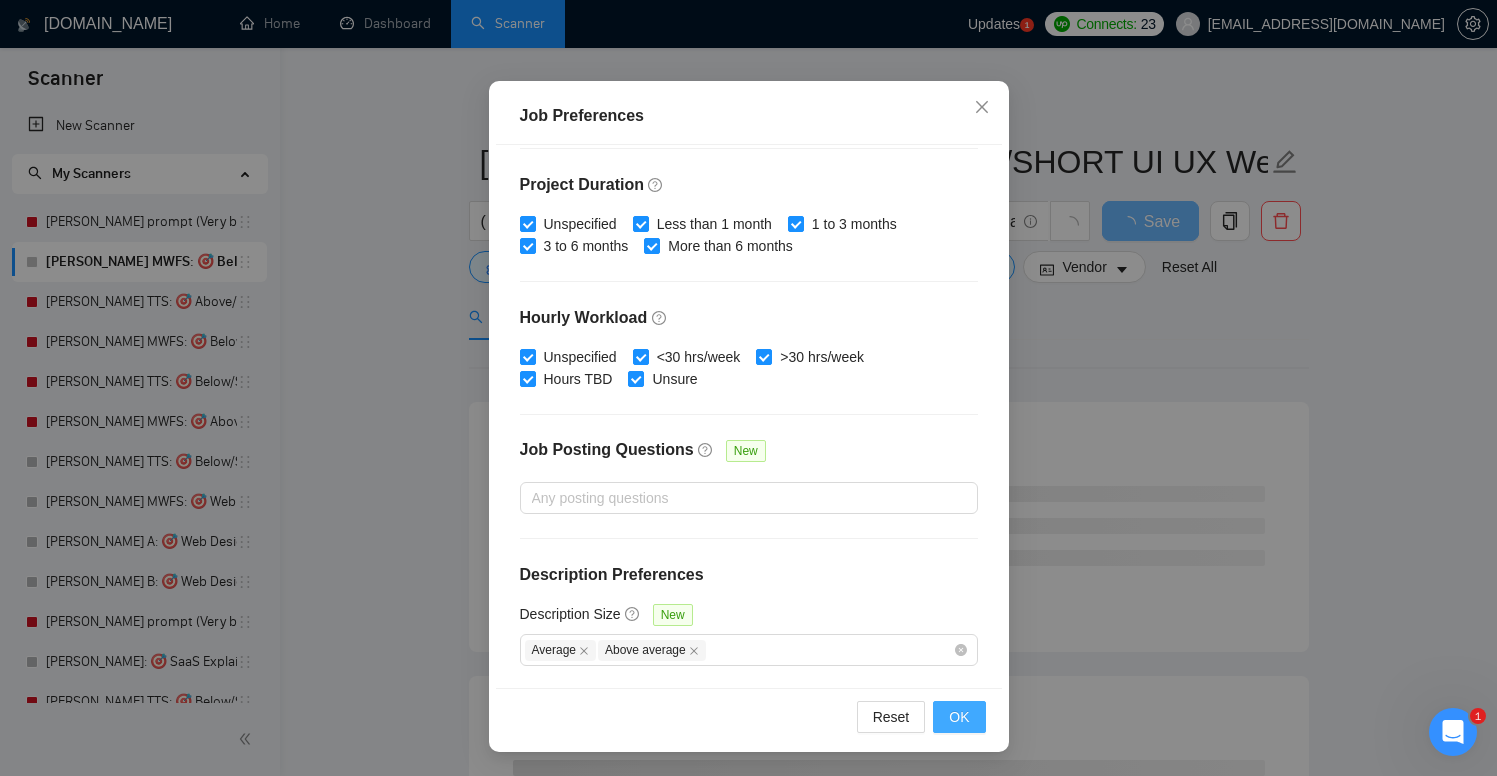 click on "OK" at bounding box center [959, 717] 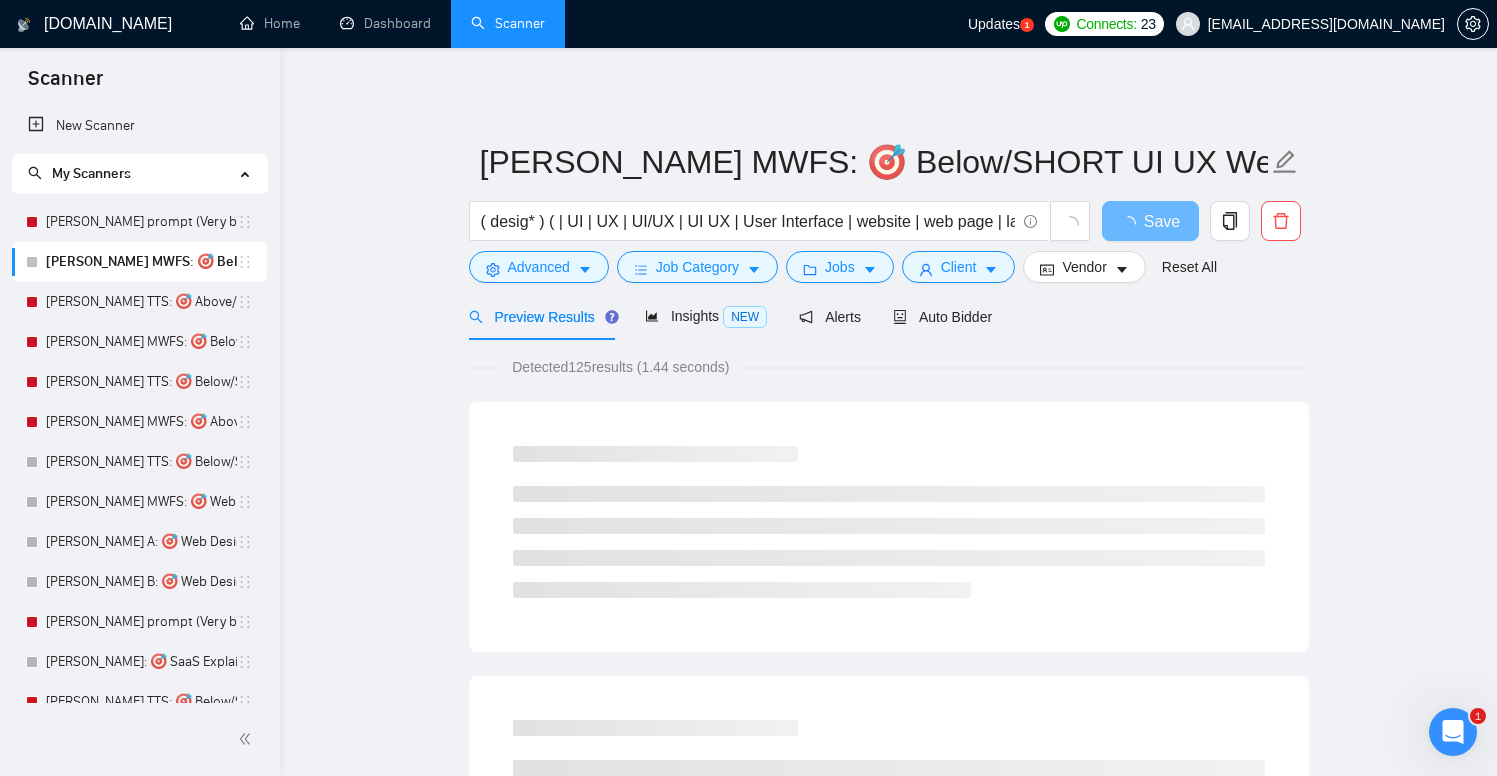 scroll, scrollTop: 39, scrollLeft: 0, axis: vertical 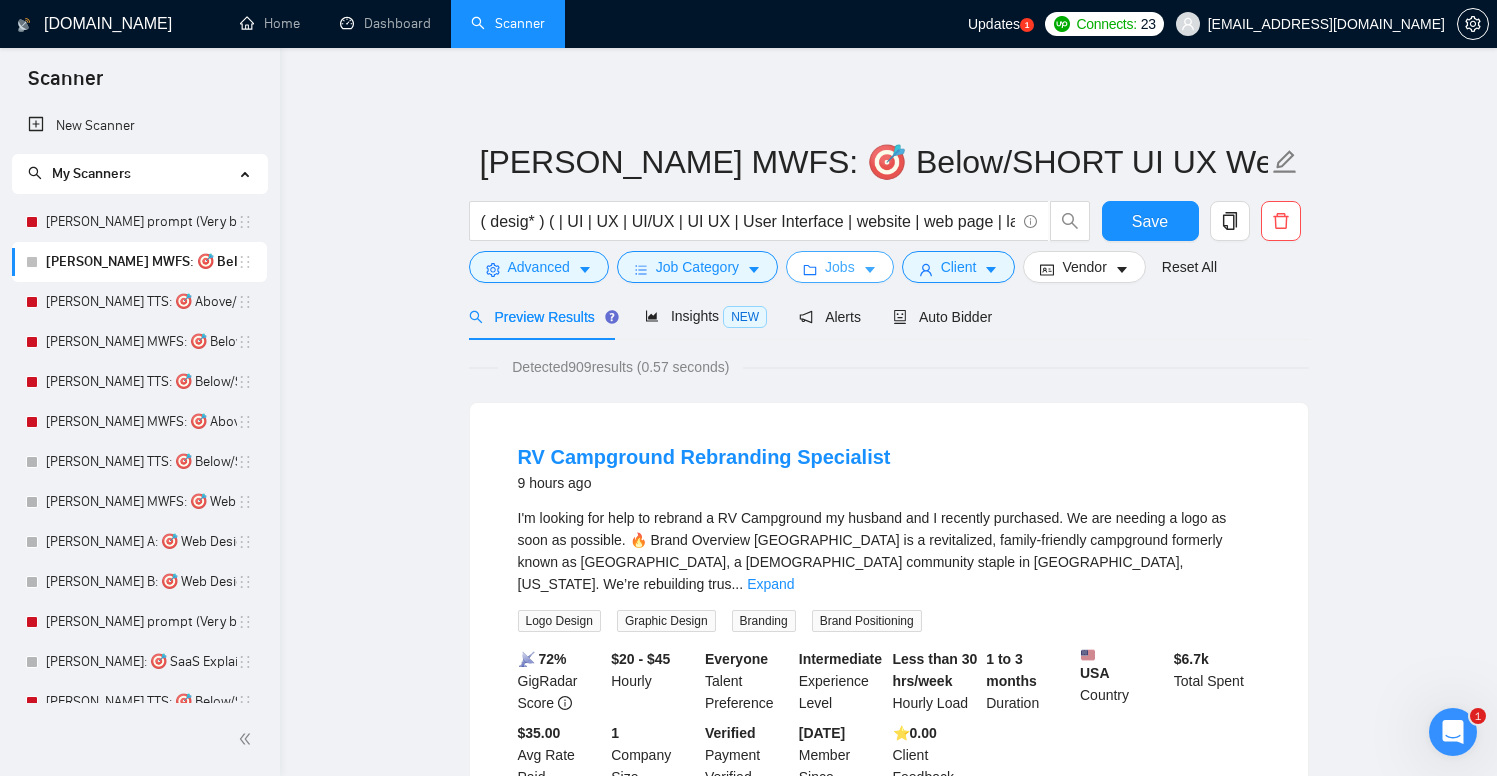 click on "Jobs" at bounding box center (840, 267) 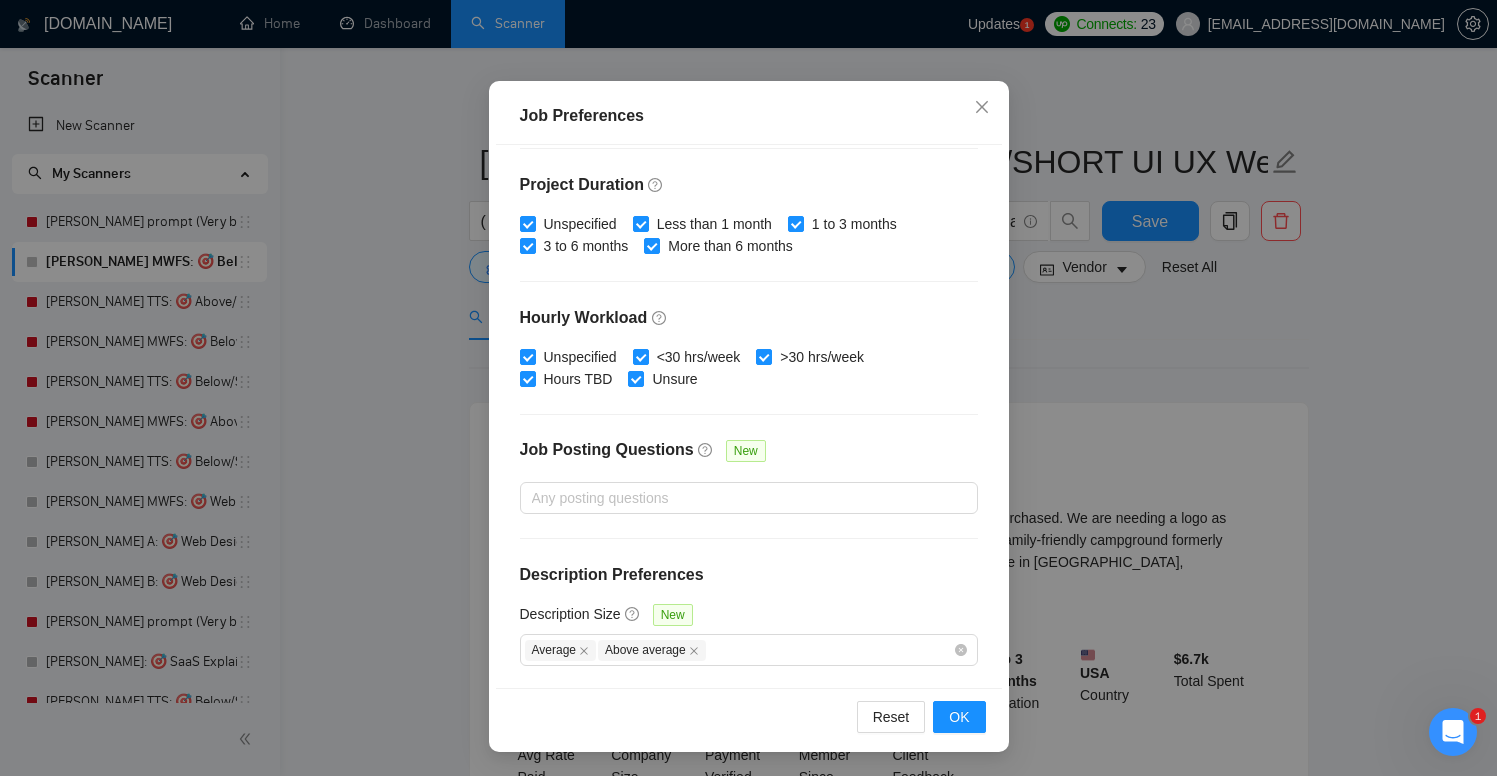 scroll, scrollTop: 129, scrollLeft: 0, axis: vertical 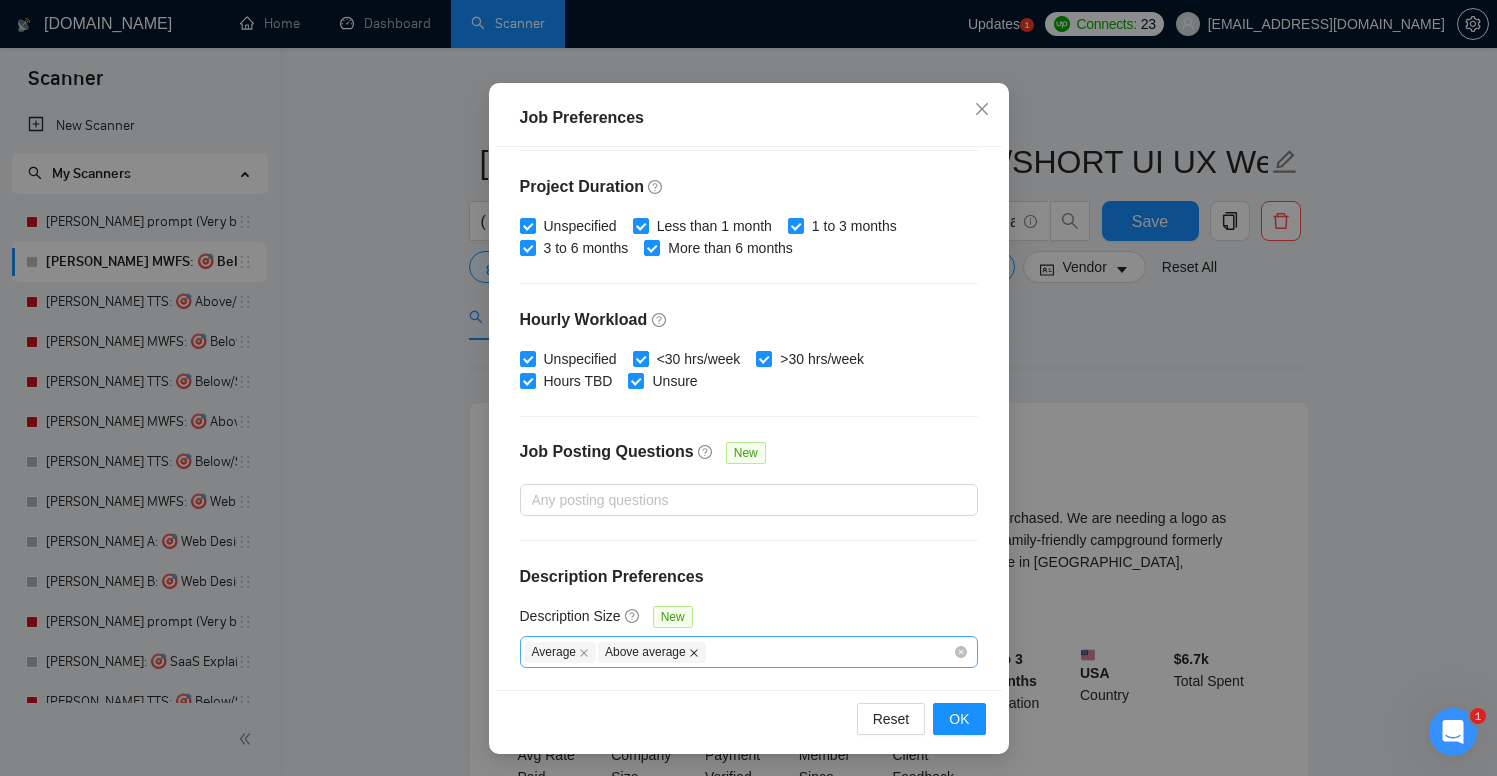 click 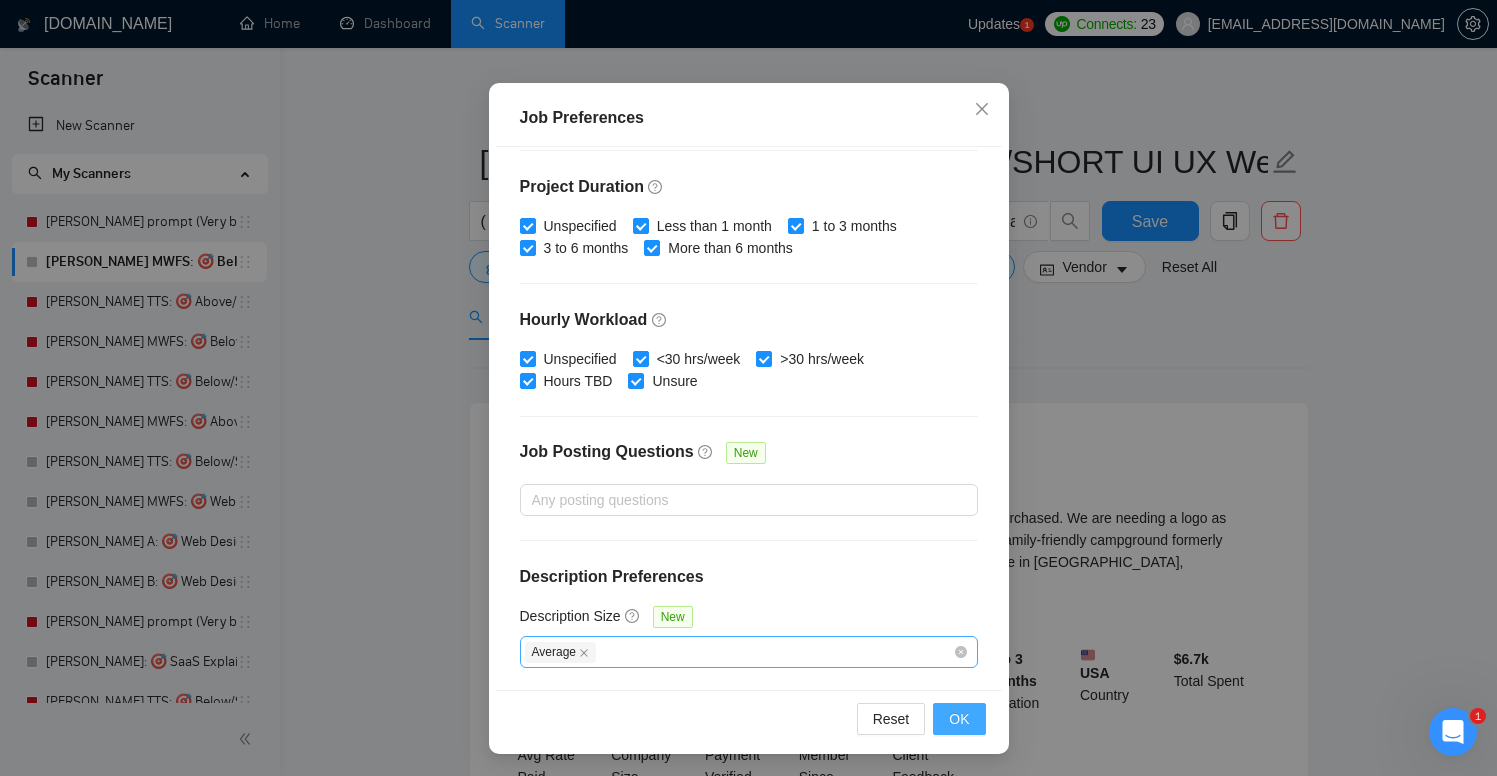 click on "OK" at bounding box center (959, 719) 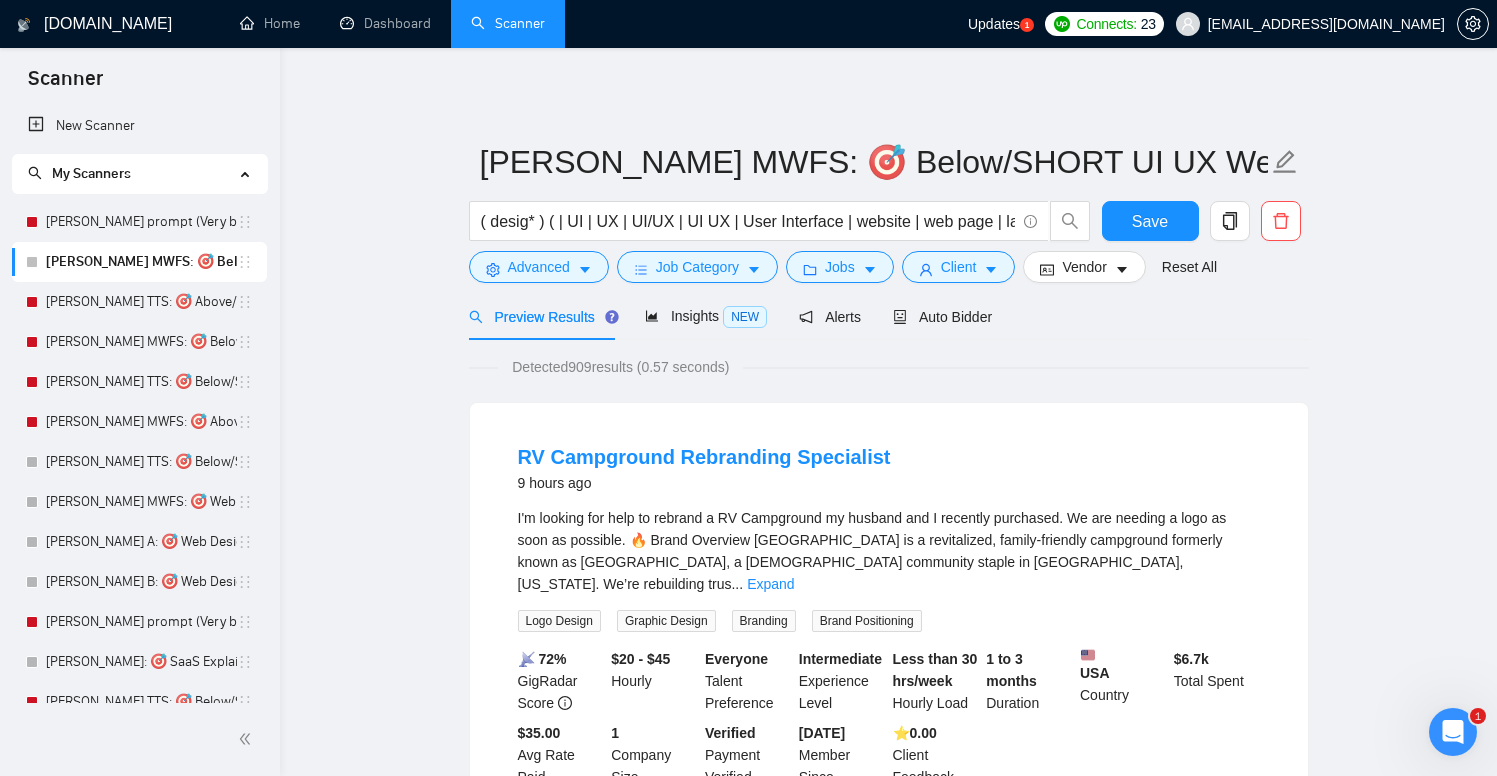 scroll, scrollTop: 39, scrollLeft: 0, axis: vertical 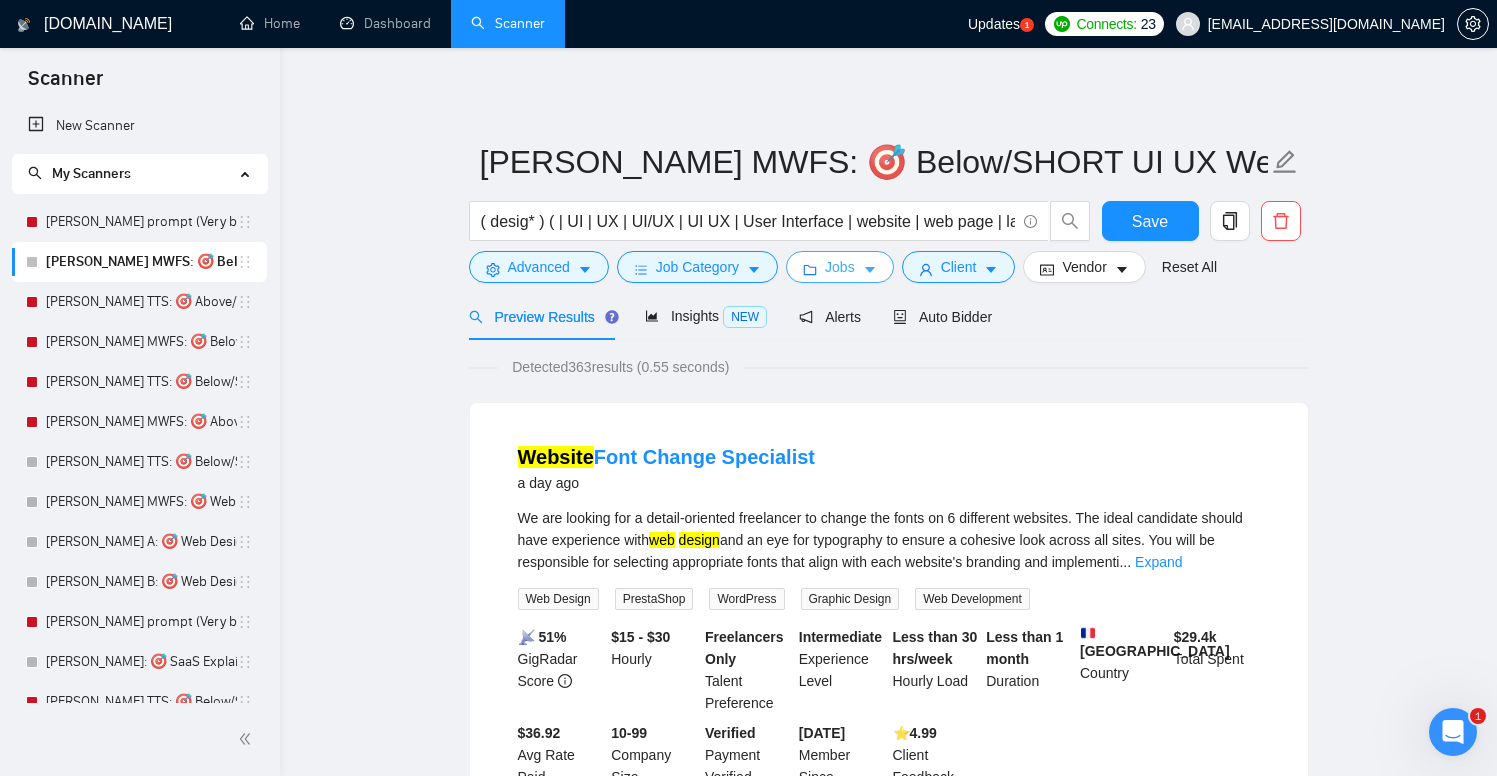 click on "Jobs" at bounding box center [840, 267] 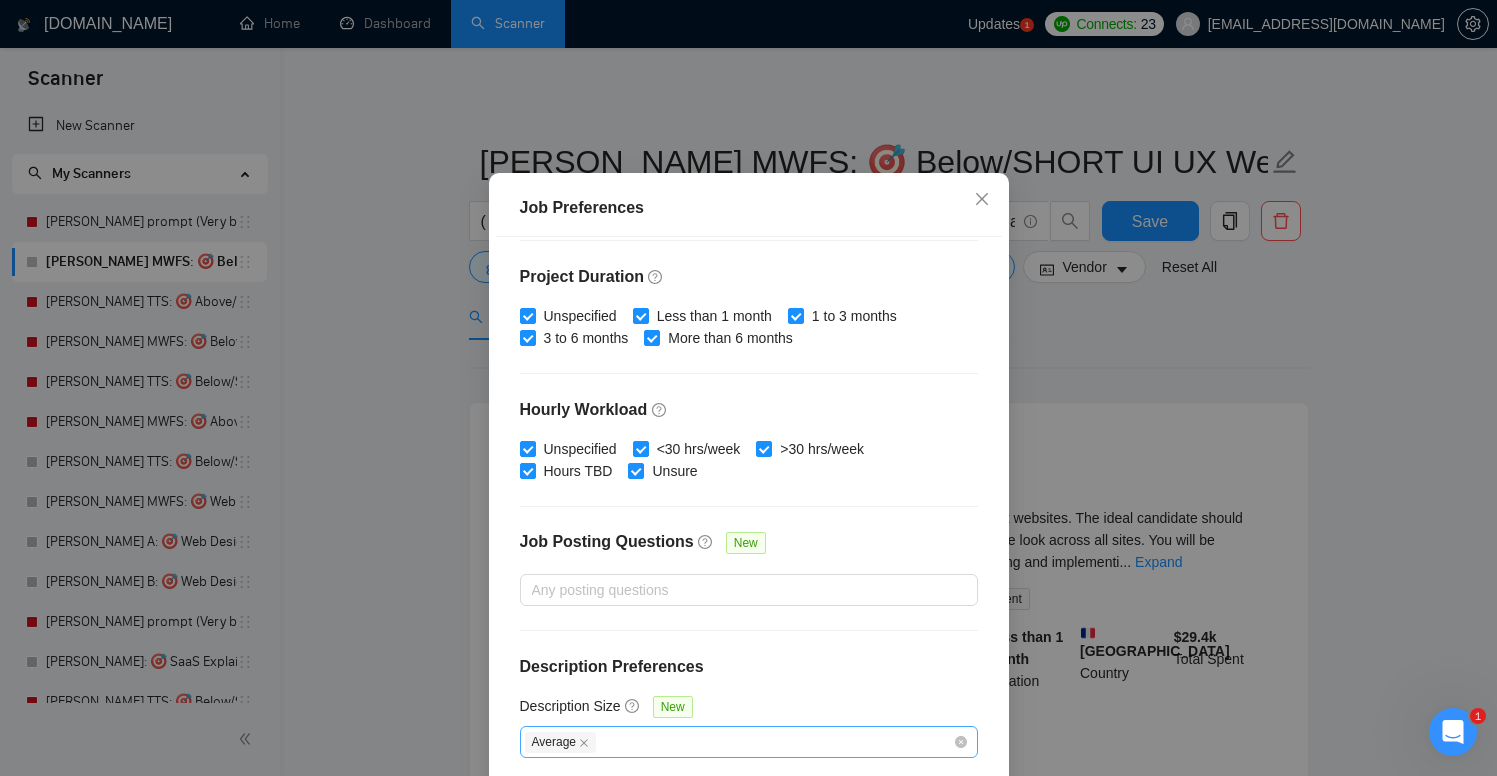 scroll, scrollTop: 131, scrollLeft: 0, axis: vertical 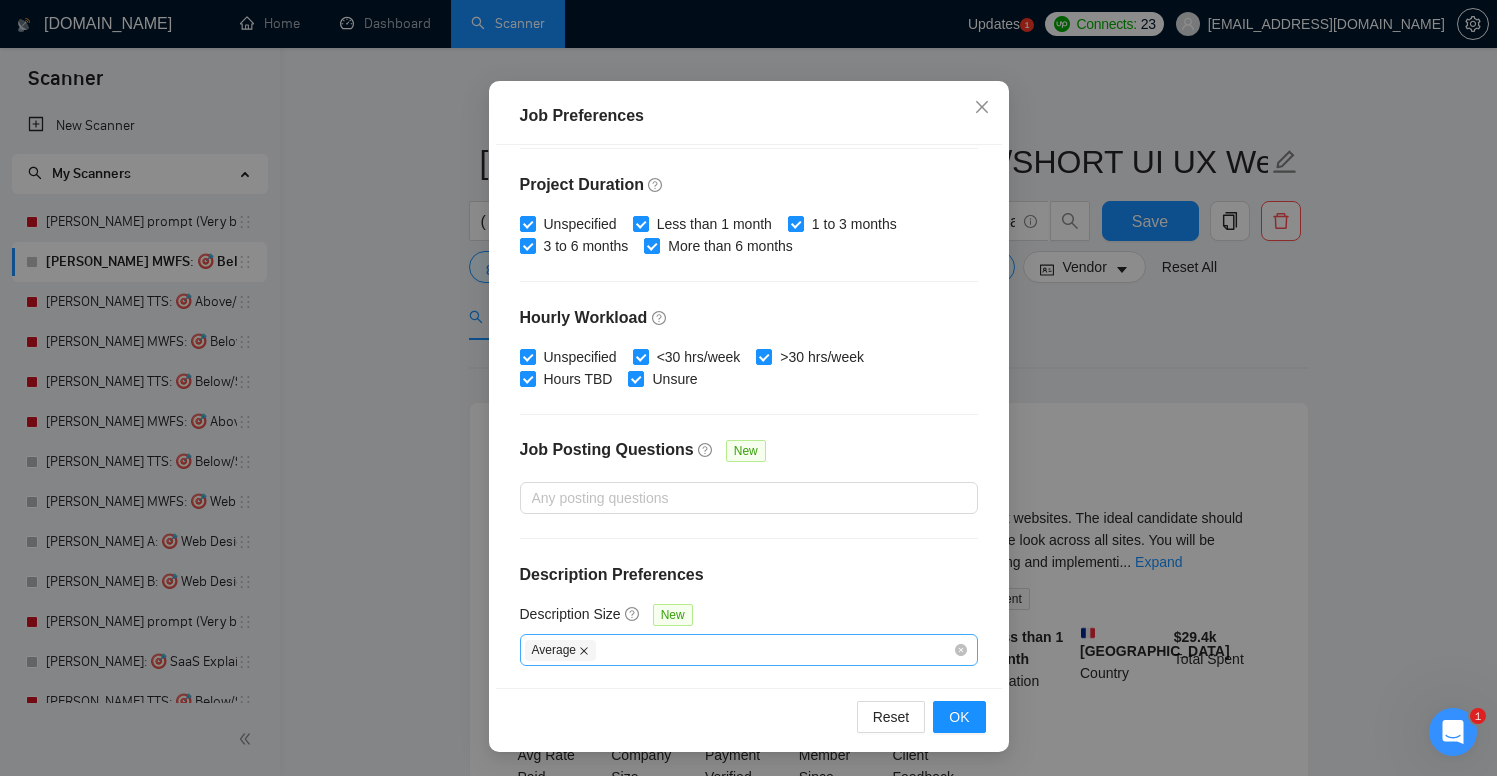 click 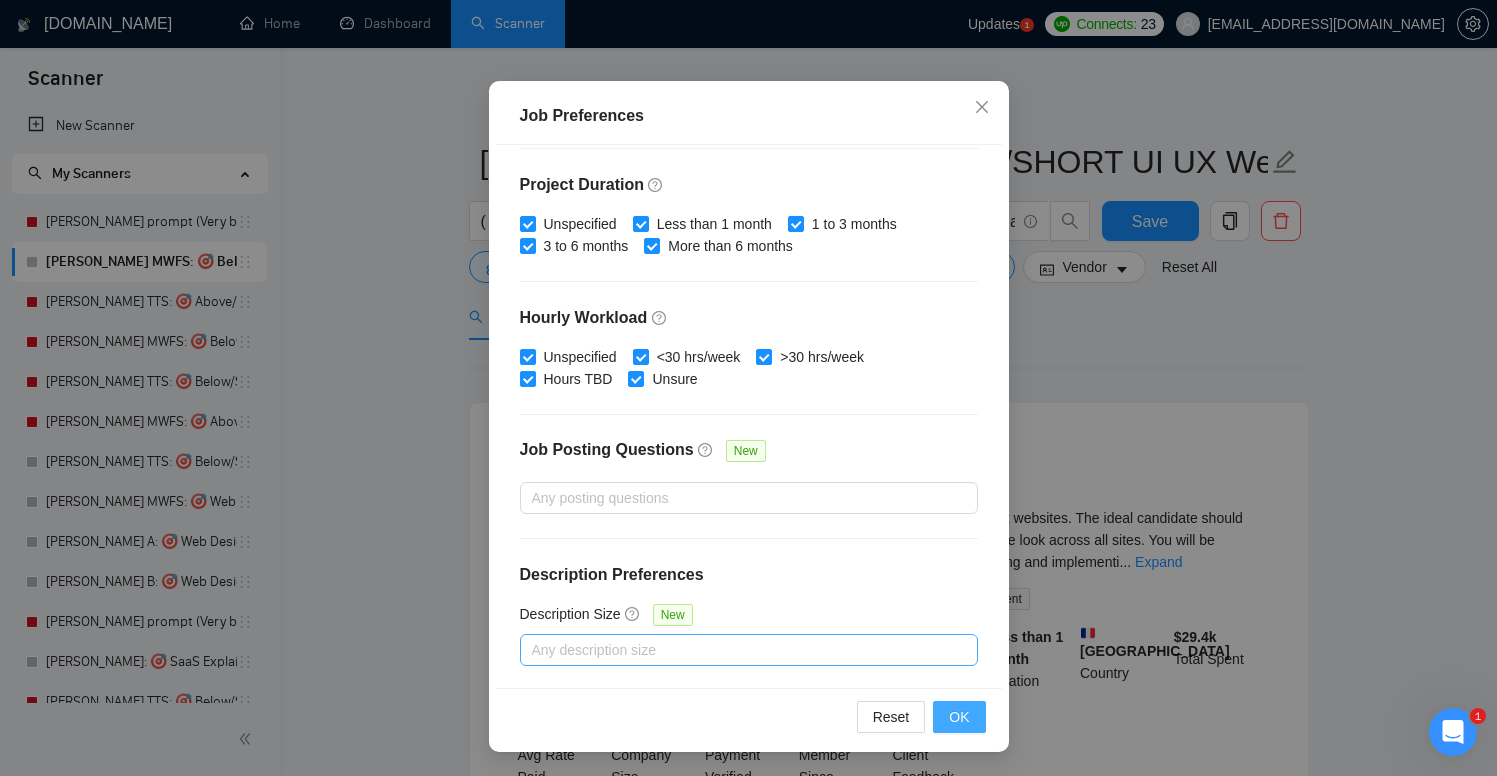 click on "OK" at bounding box center [959, 717] 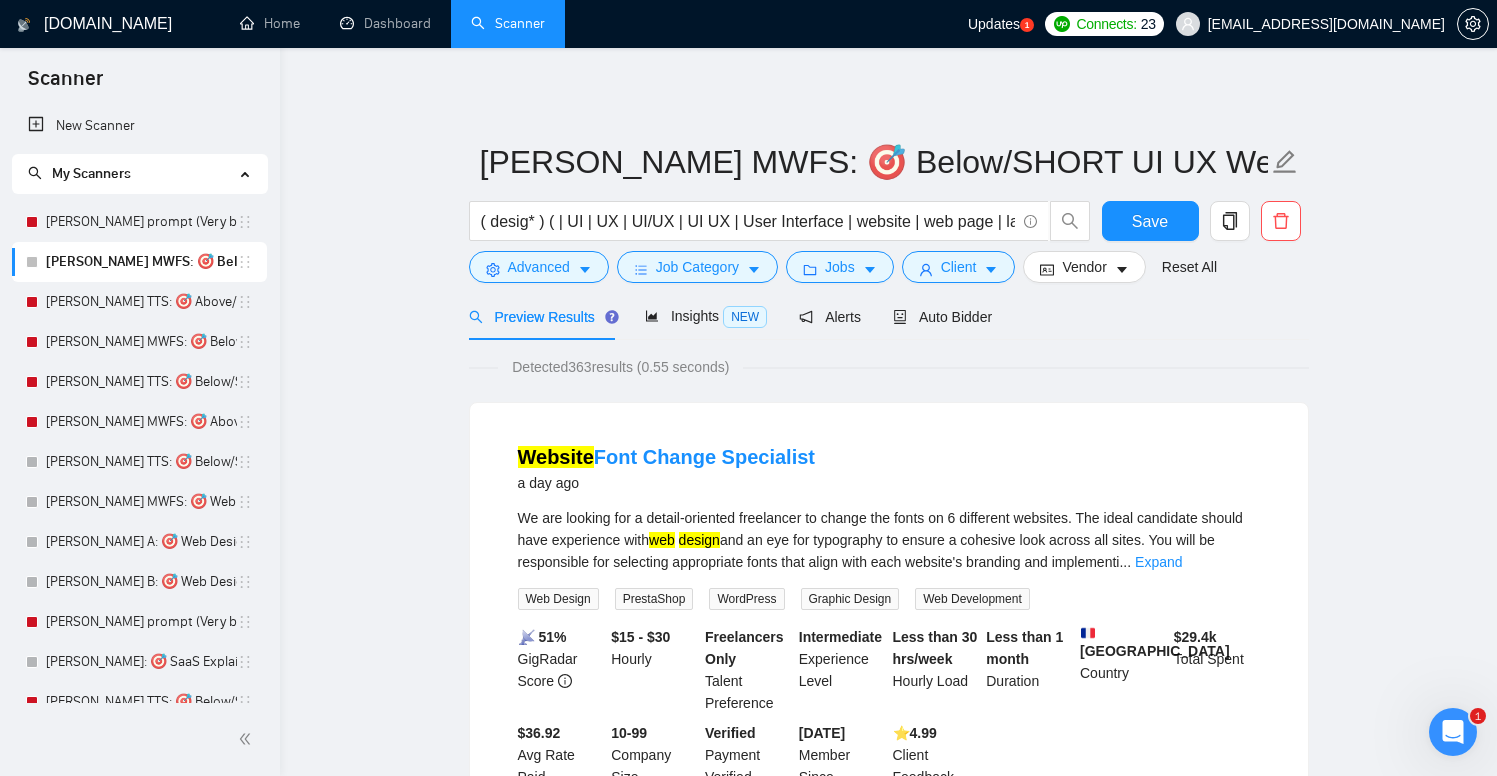 scroll, scrollTop: 39, scrollLeft: 0, axis: vertical 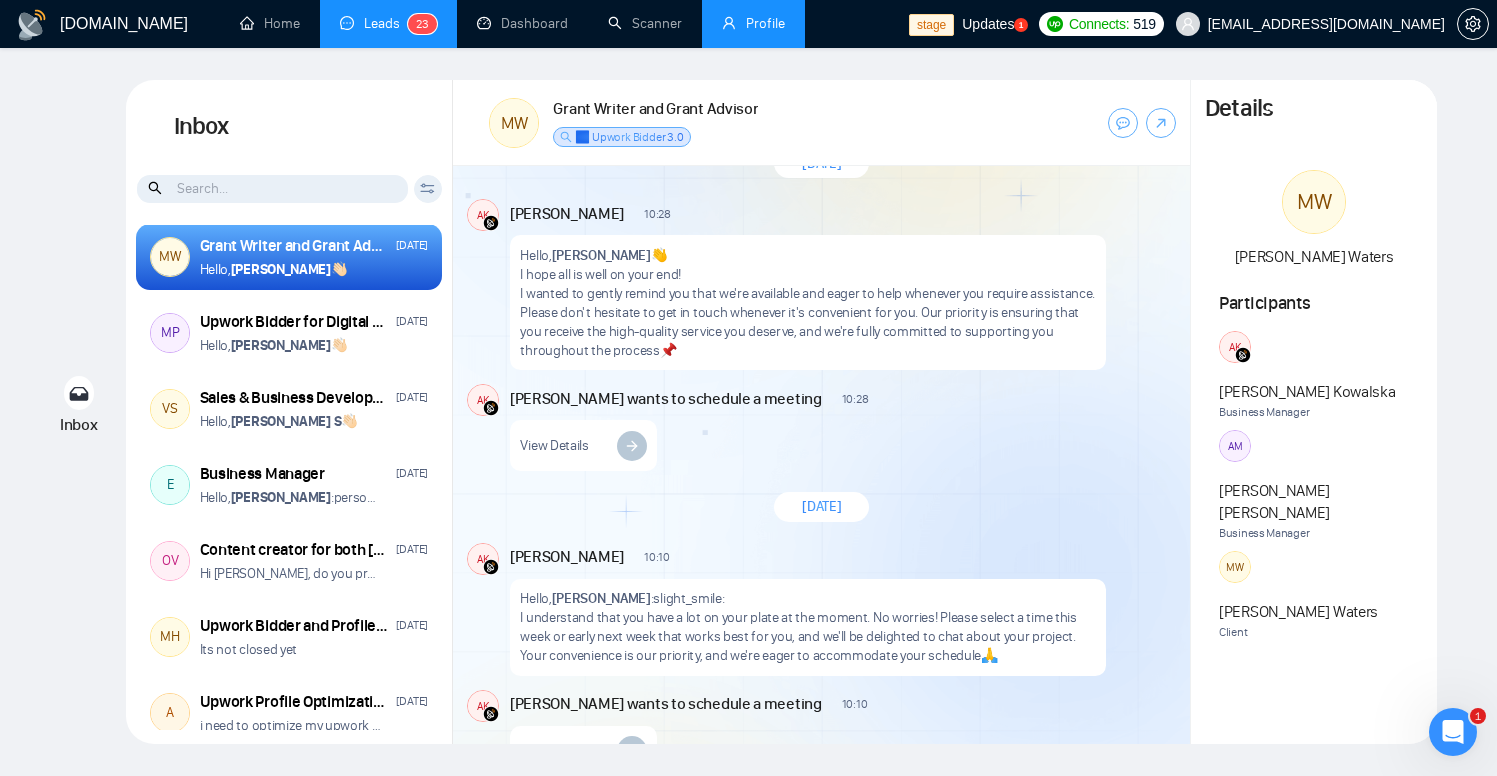 click on "Profile" at bounding box center [753, 23] 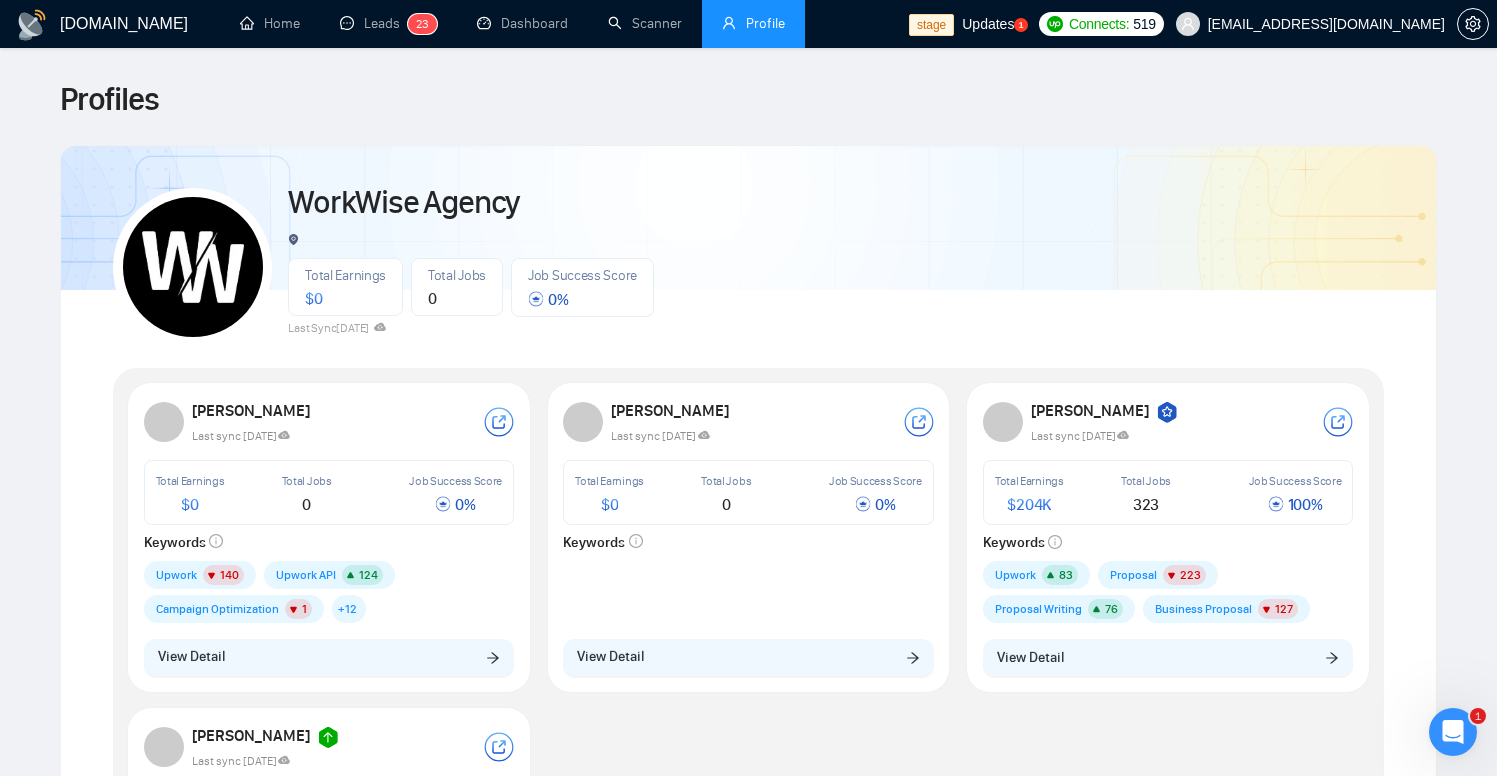 scroll, scrollTop: 0, scrollLeft: 0, axis: both 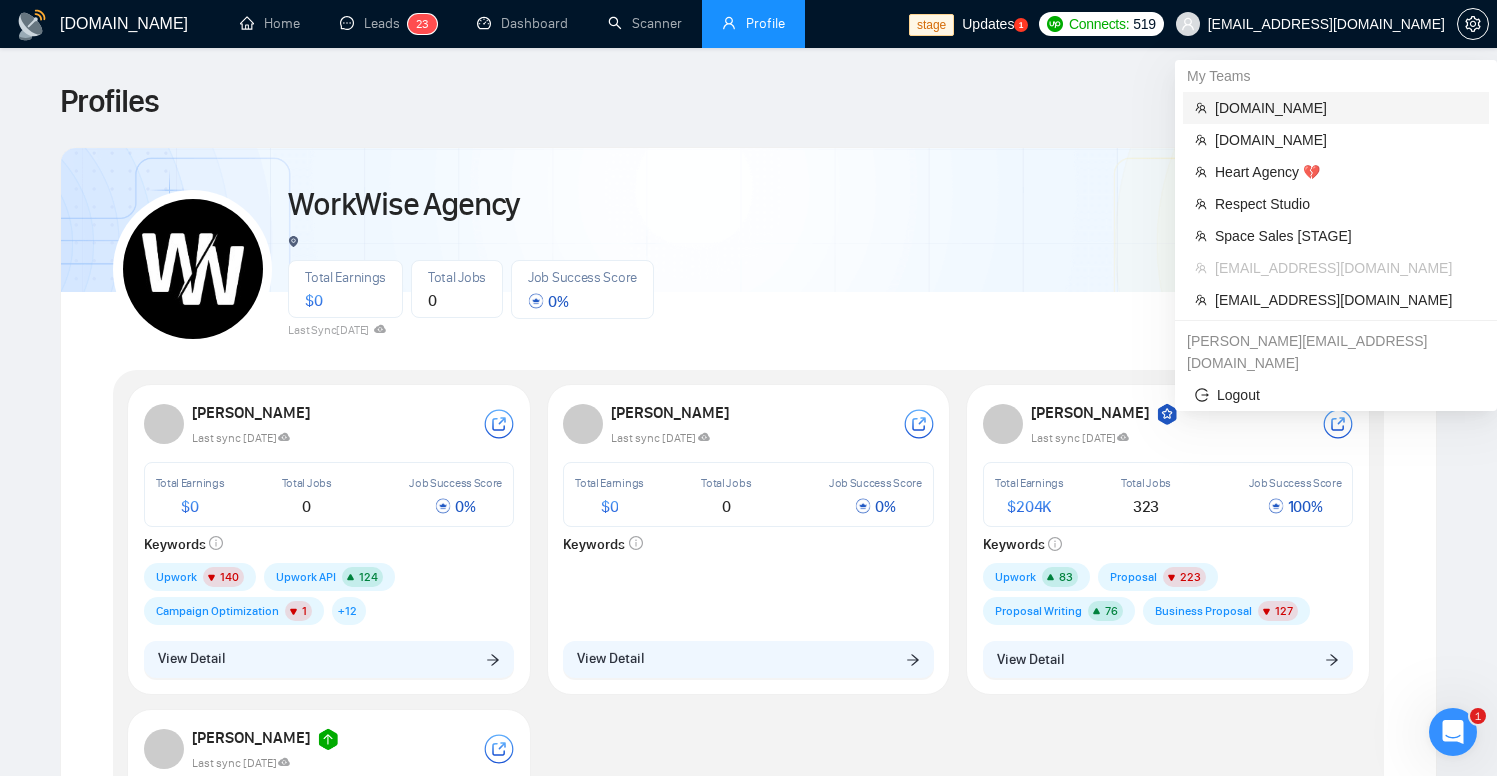 click on "stfalcon.com" at bounding box center [1346, 108] 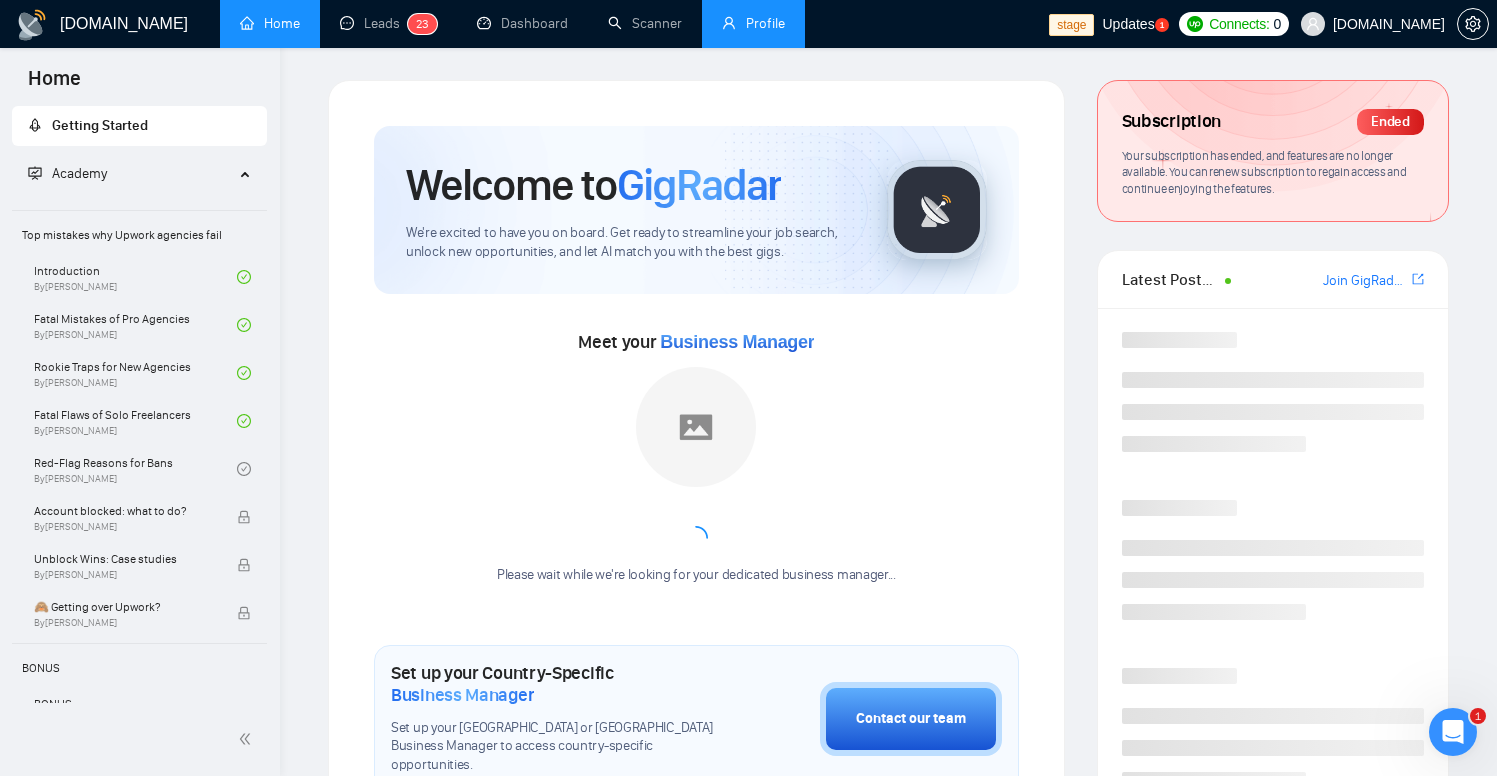 click on "Profile" at bounding box center [753, 23] 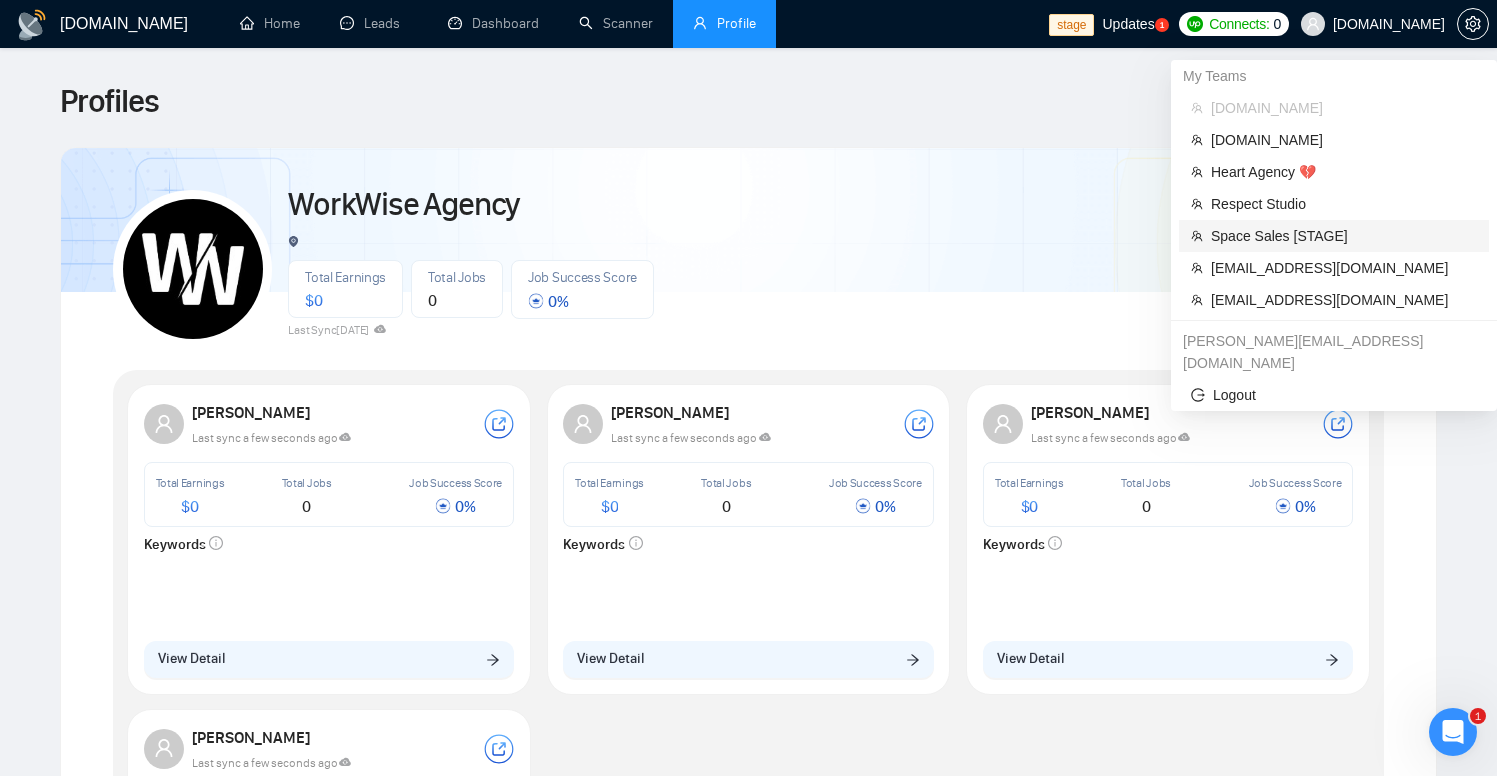 click on "Space Sales [STAGE]" at bounding box center [1334, 236] 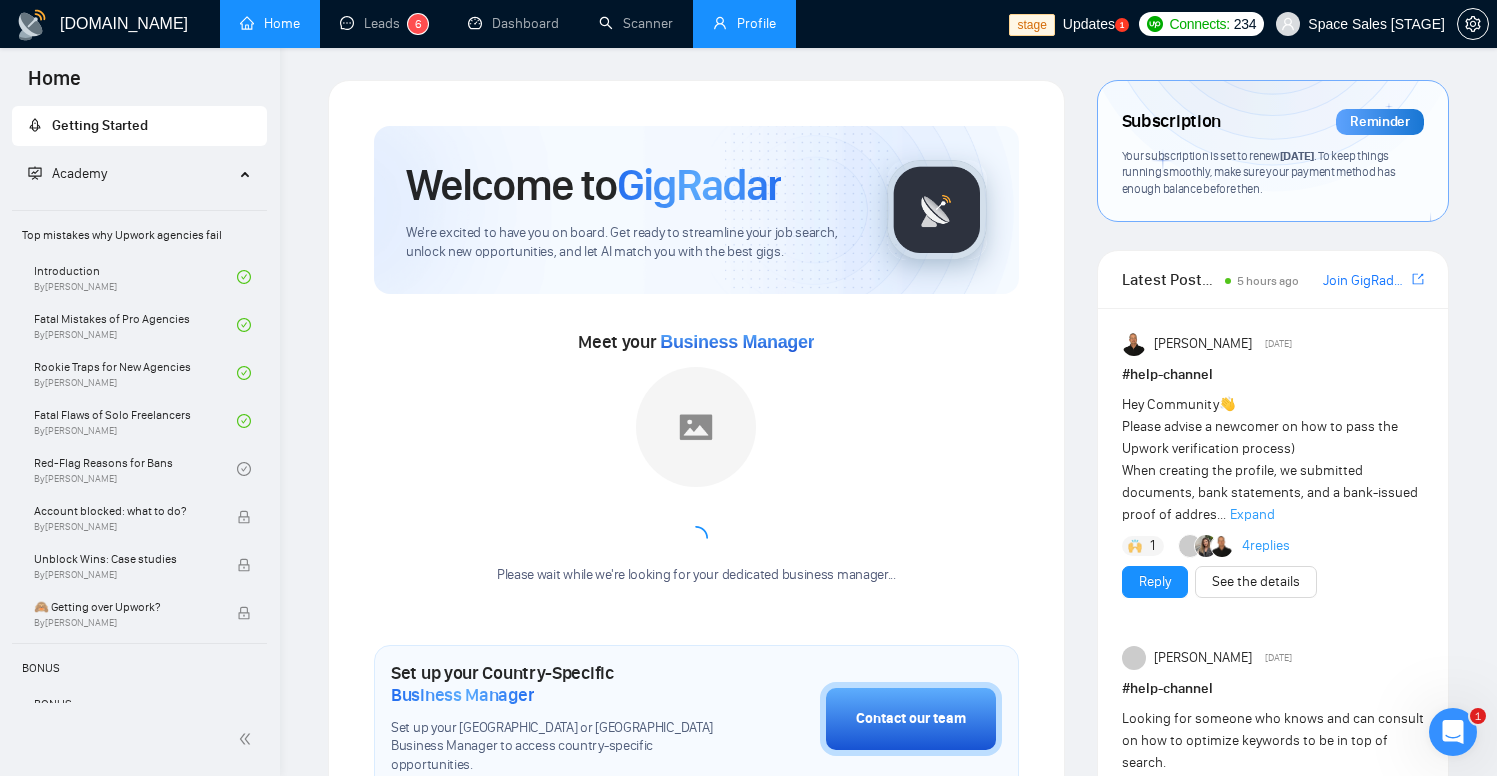 click on "Profile" at bounding box center (744, 23) 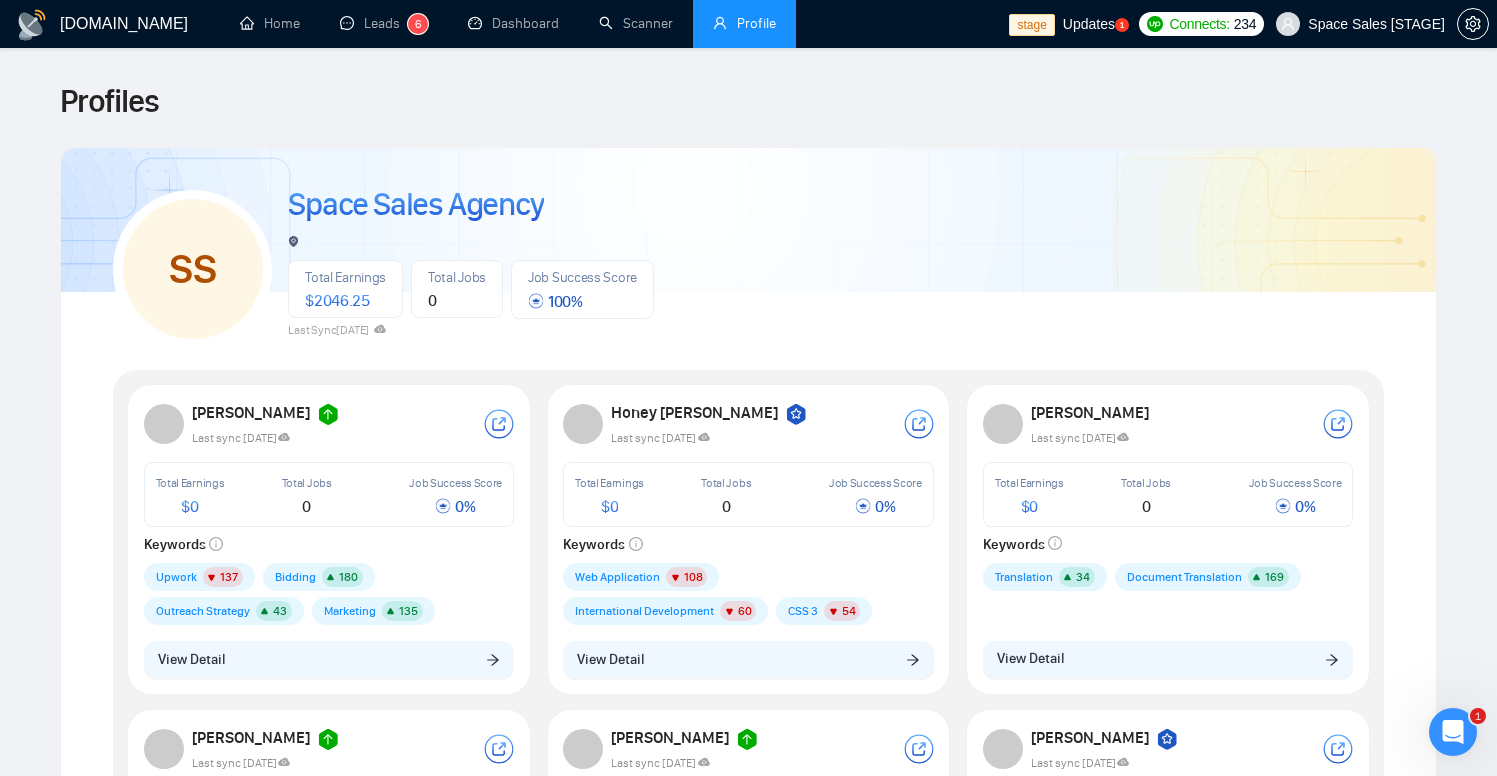 click on "Space Sales Agency" at bounding box center (415, 204) 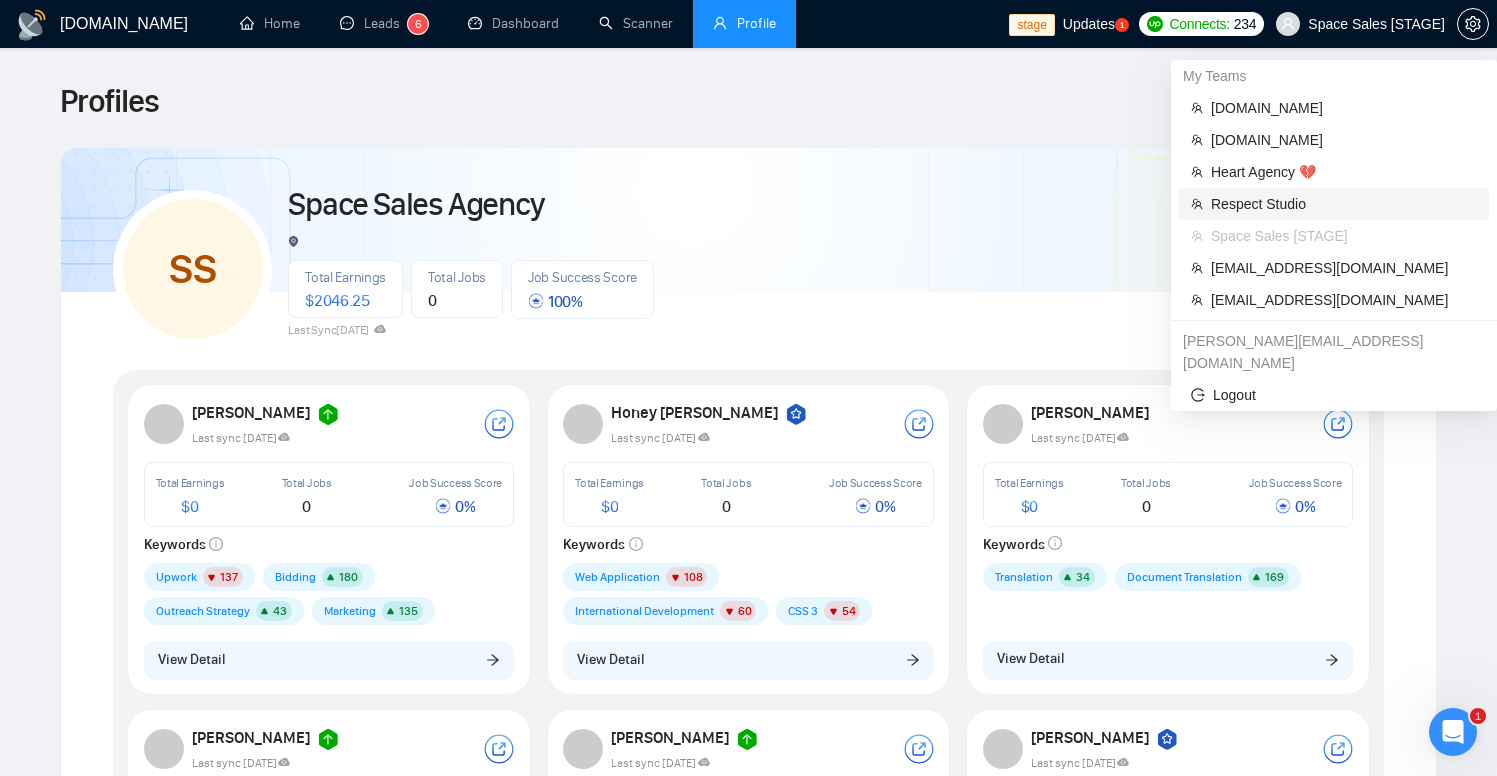 click on "Respect Studio" at bounding box center [1344, 204] 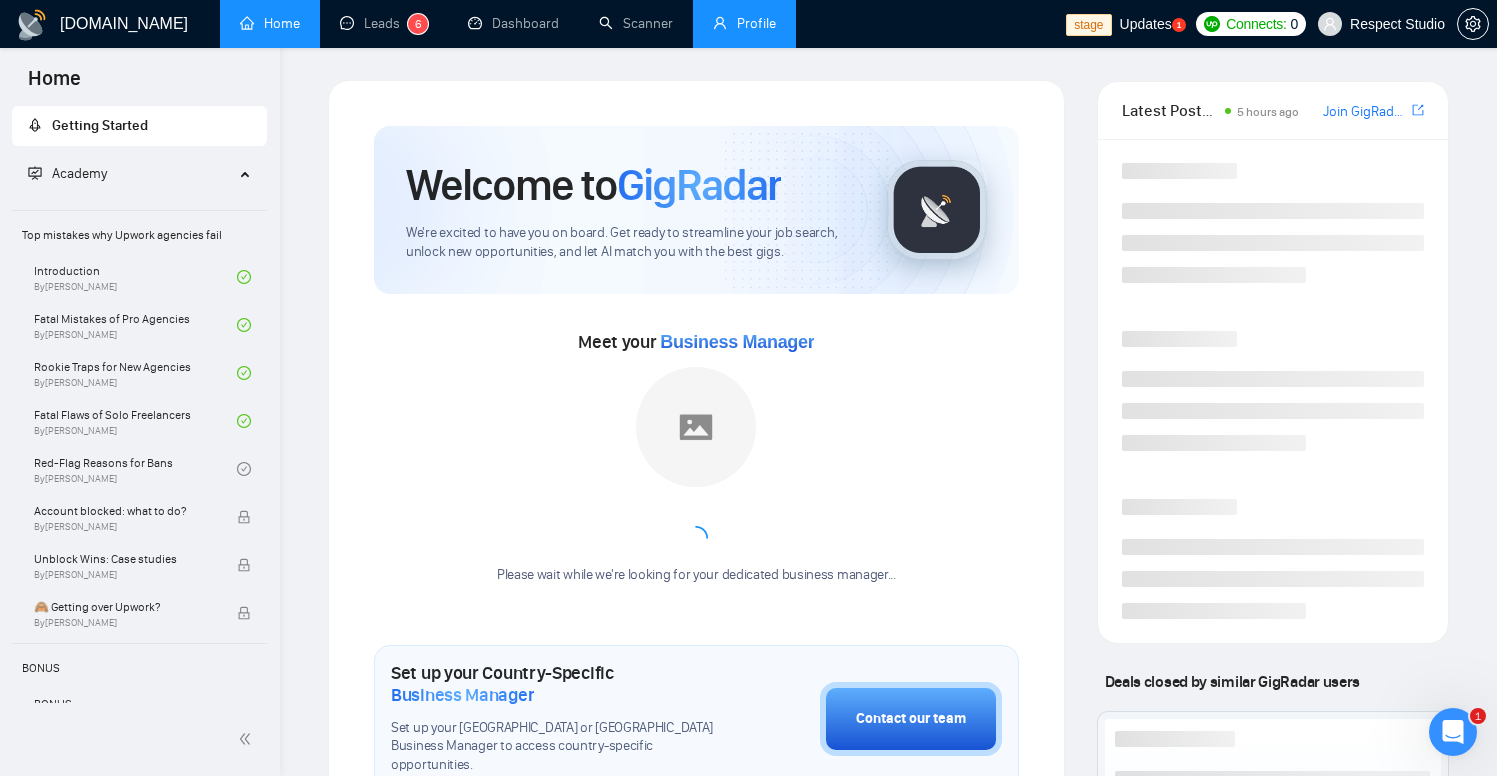 click on "Profile" at bounding box center [744, 23] 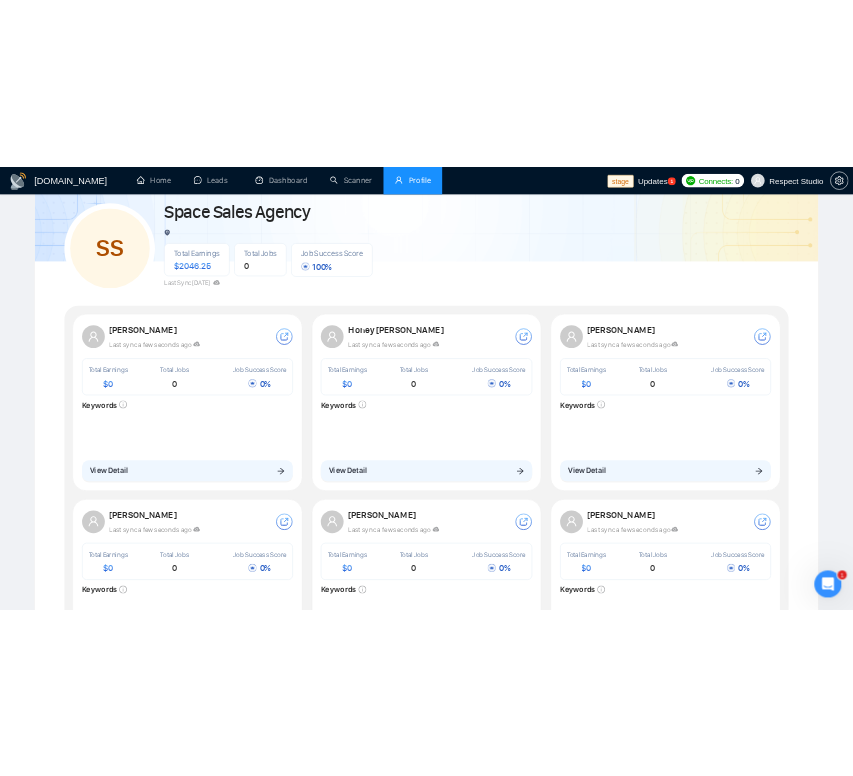 scroll, scrollTop: 0, scrollLeft: 0, axis: both 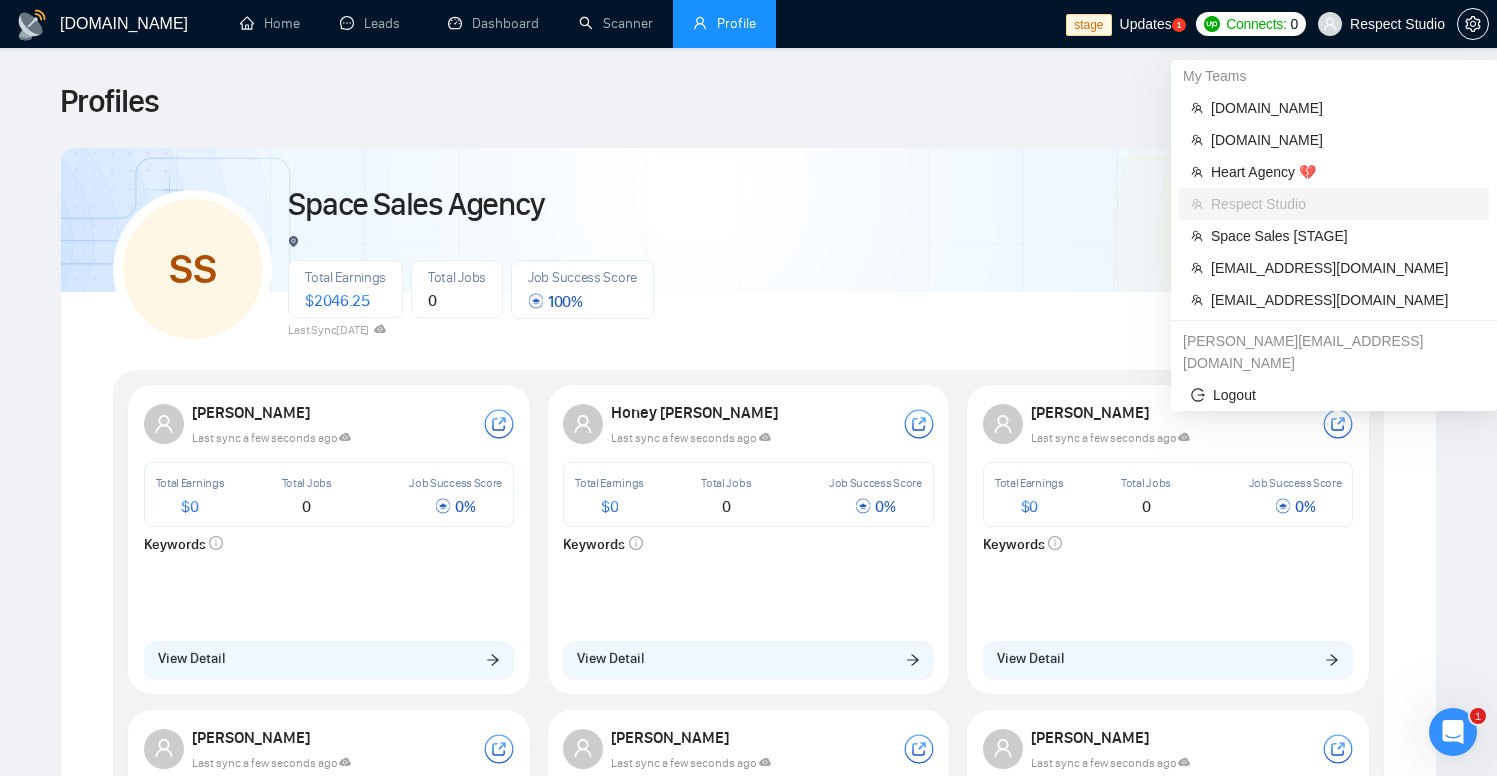 click on "Respect Studio" at bounding box center [1381, 24] 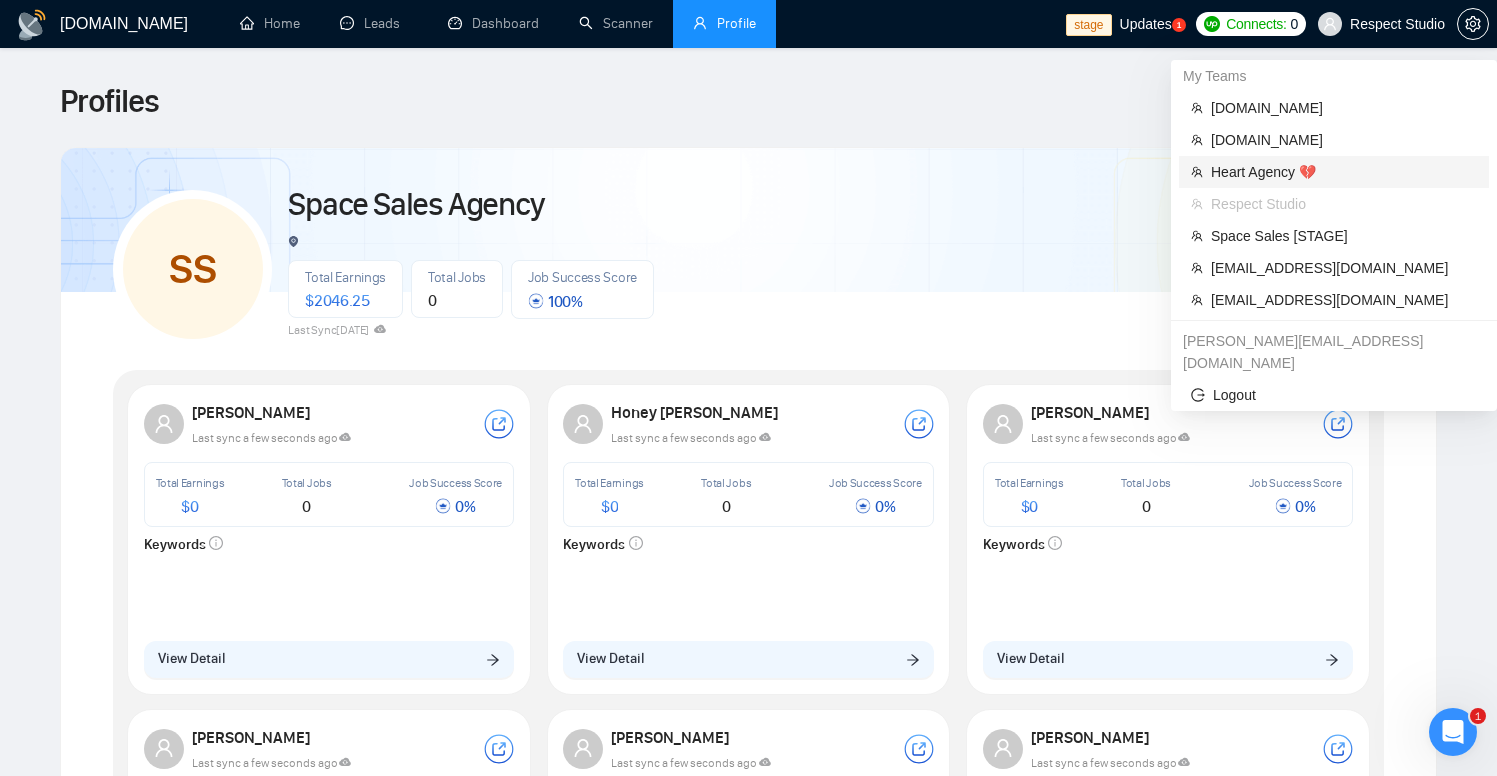 click on "Heart Agency 💔" at bounding box center [1344, 172] 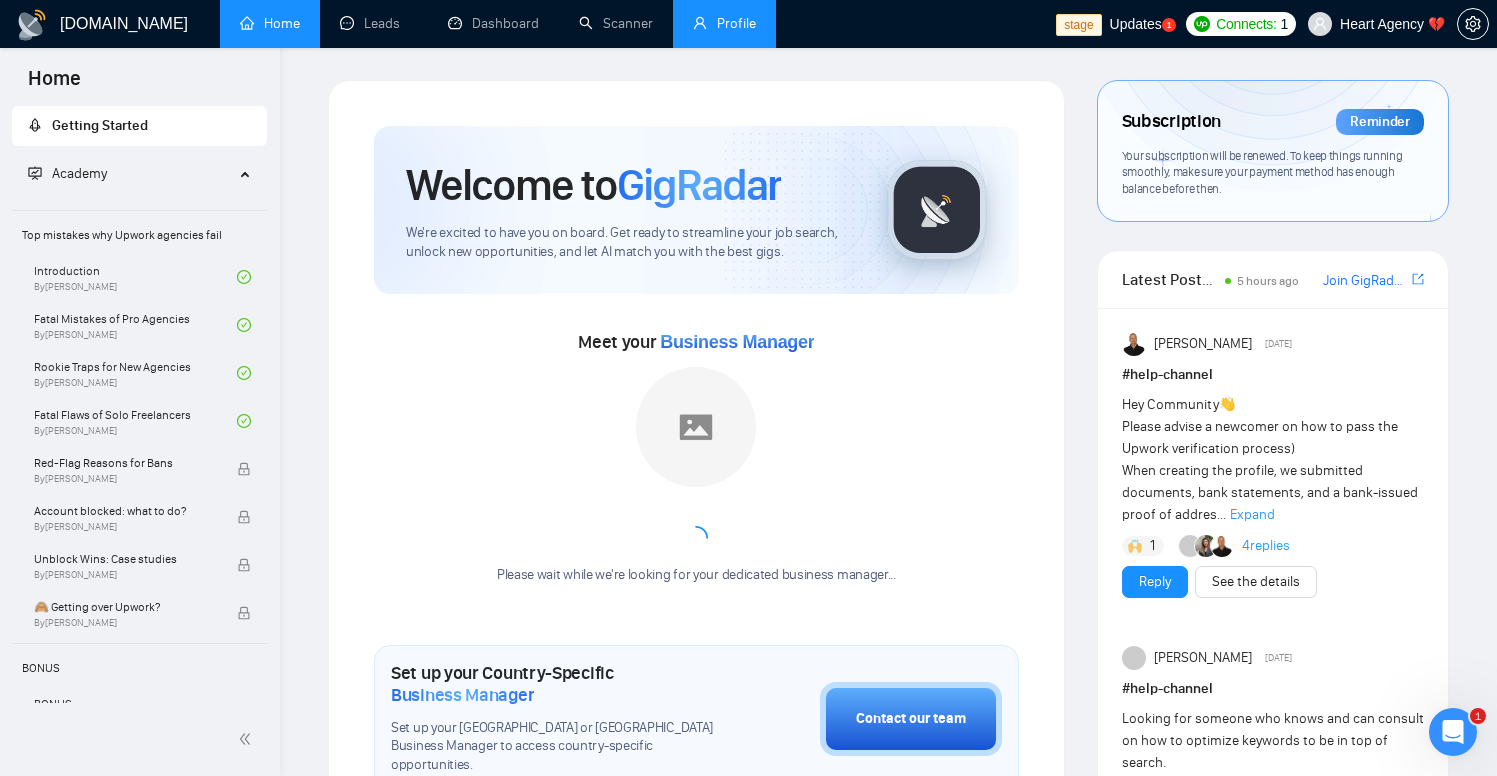 click on "Profile" at bounding box center (724, 23) 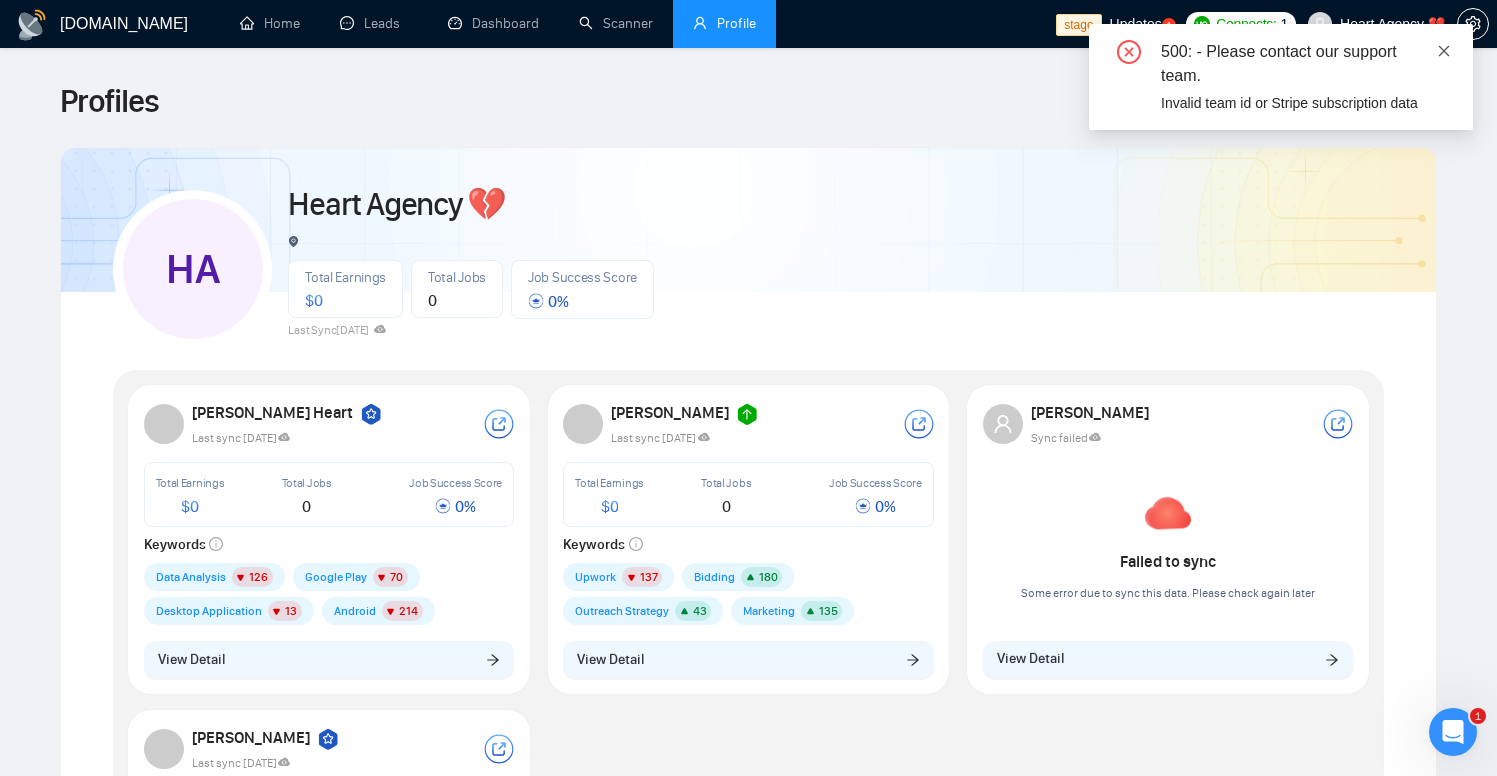 click 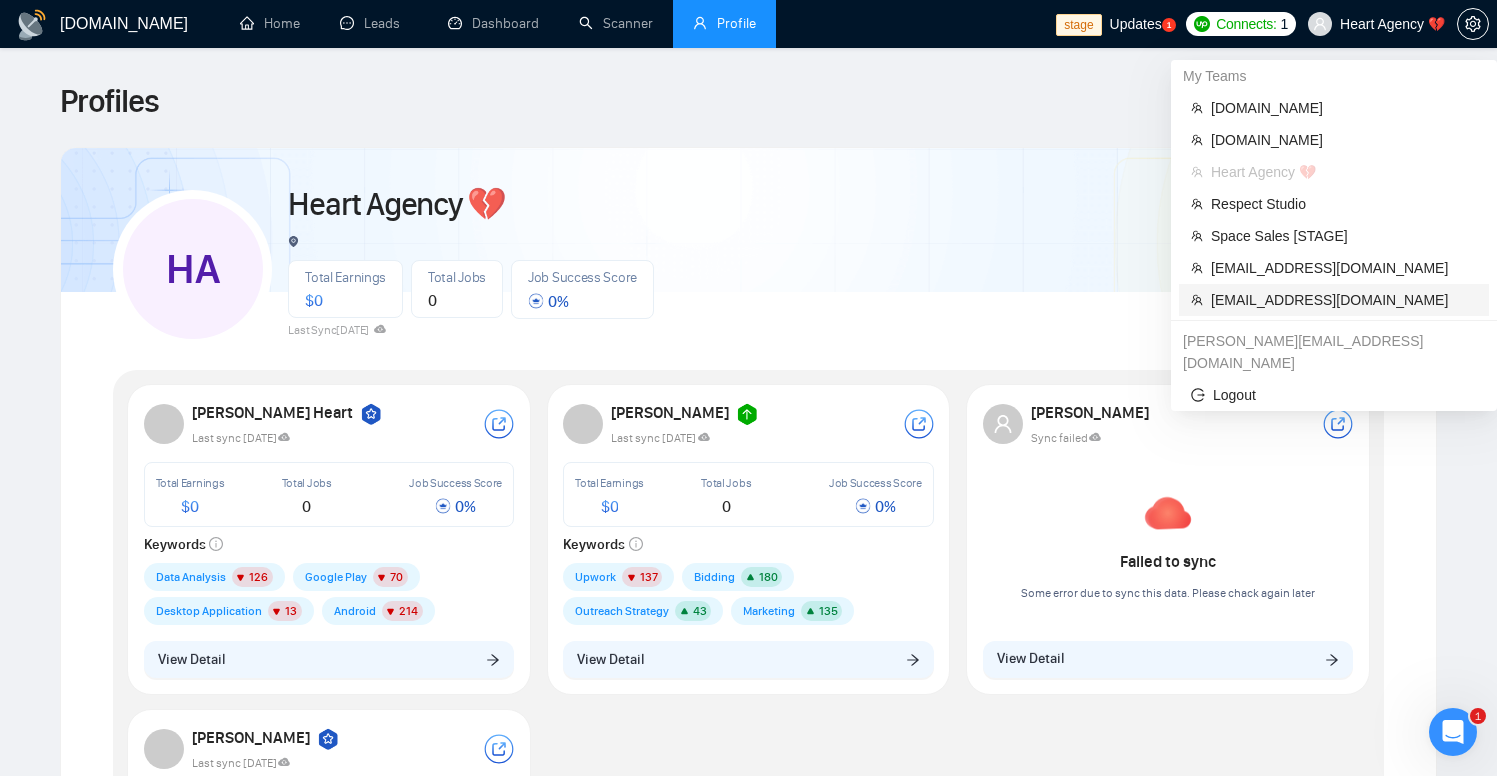 click on "hello@approachment.com" at bounding box center (1344, 300) 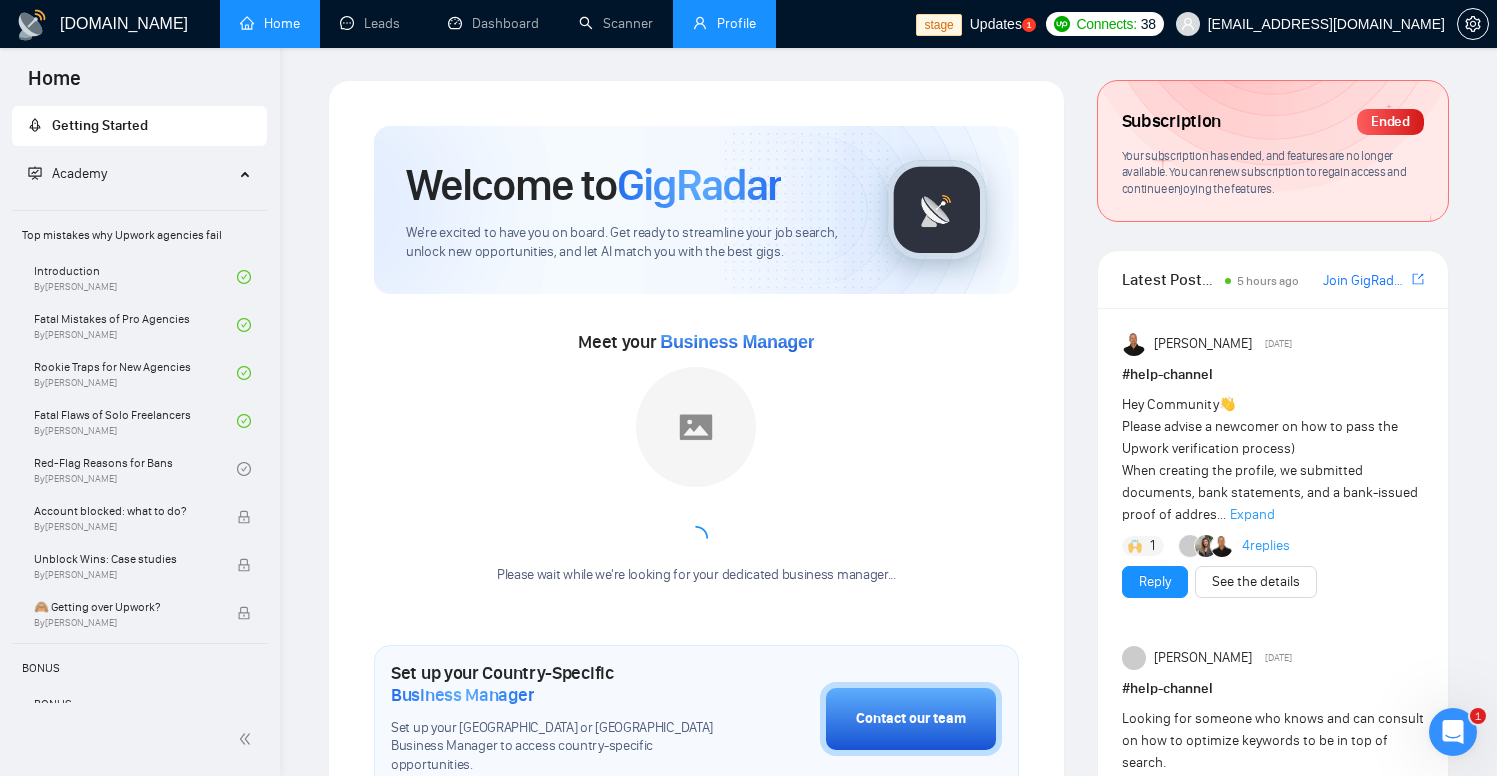click on "Profile" at bounding box center [724, 23] 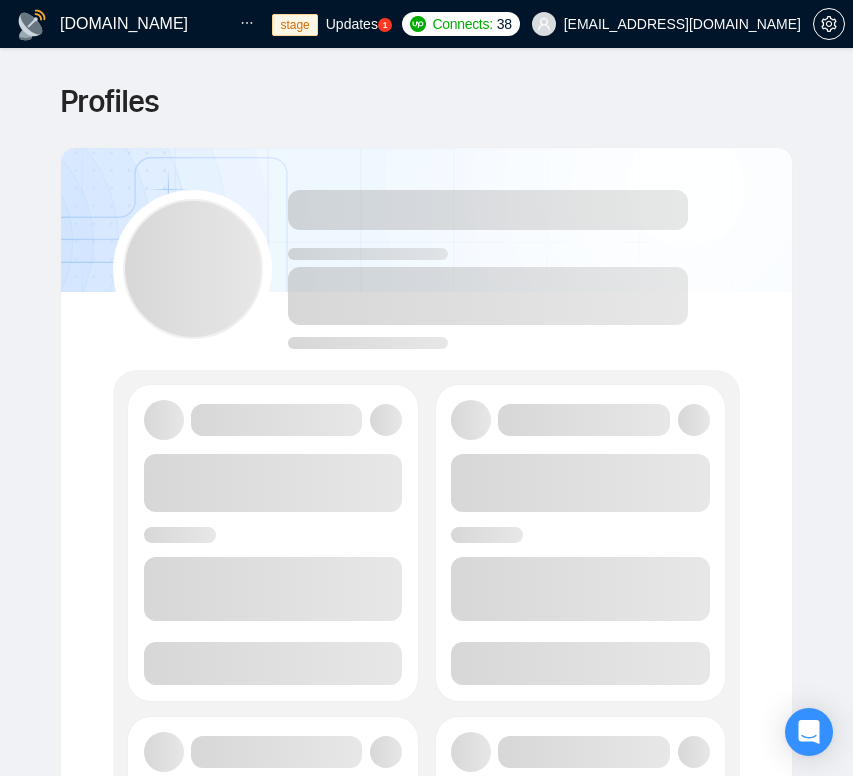 scroll, scrollTop: 0, scrollLeft: 0, axis: both 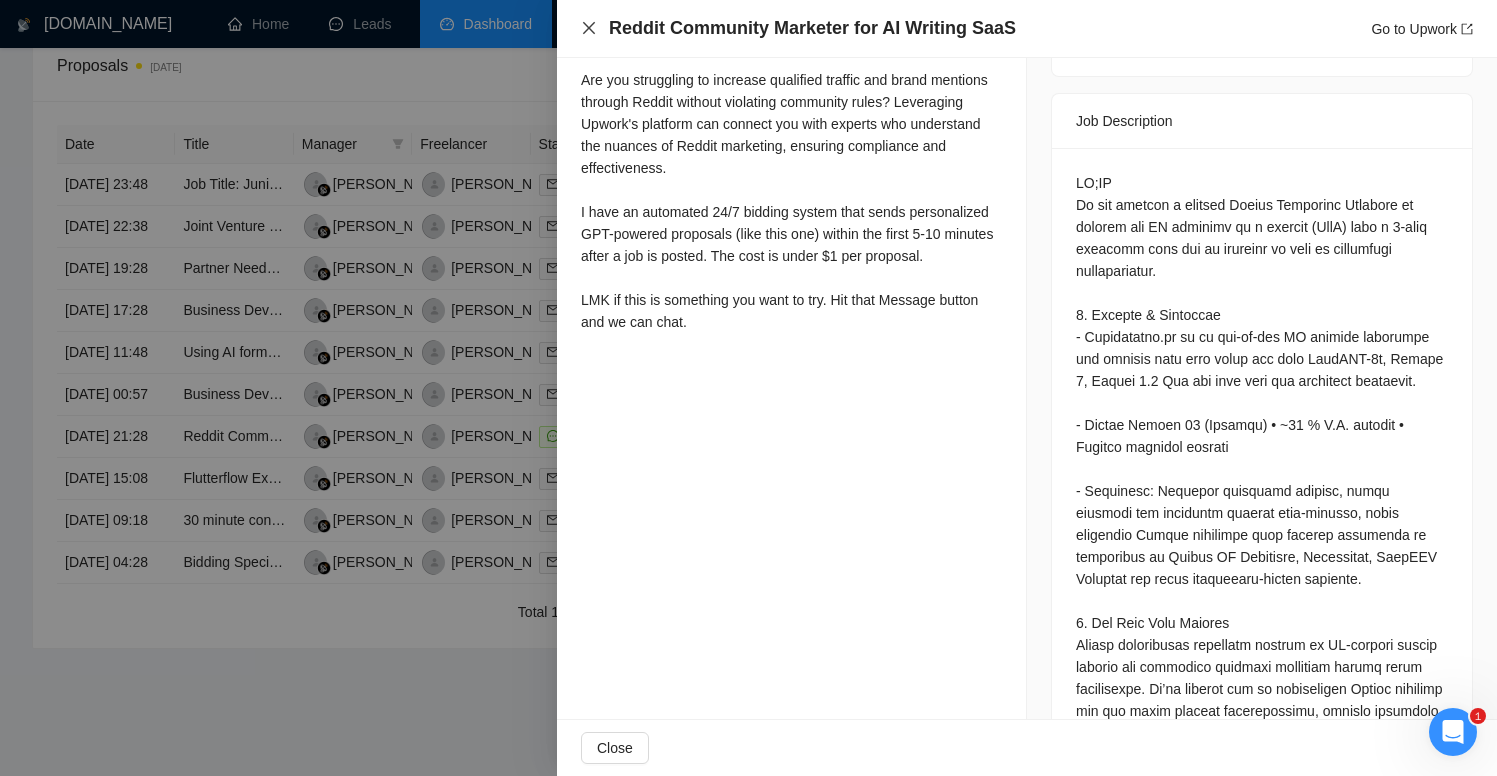 click 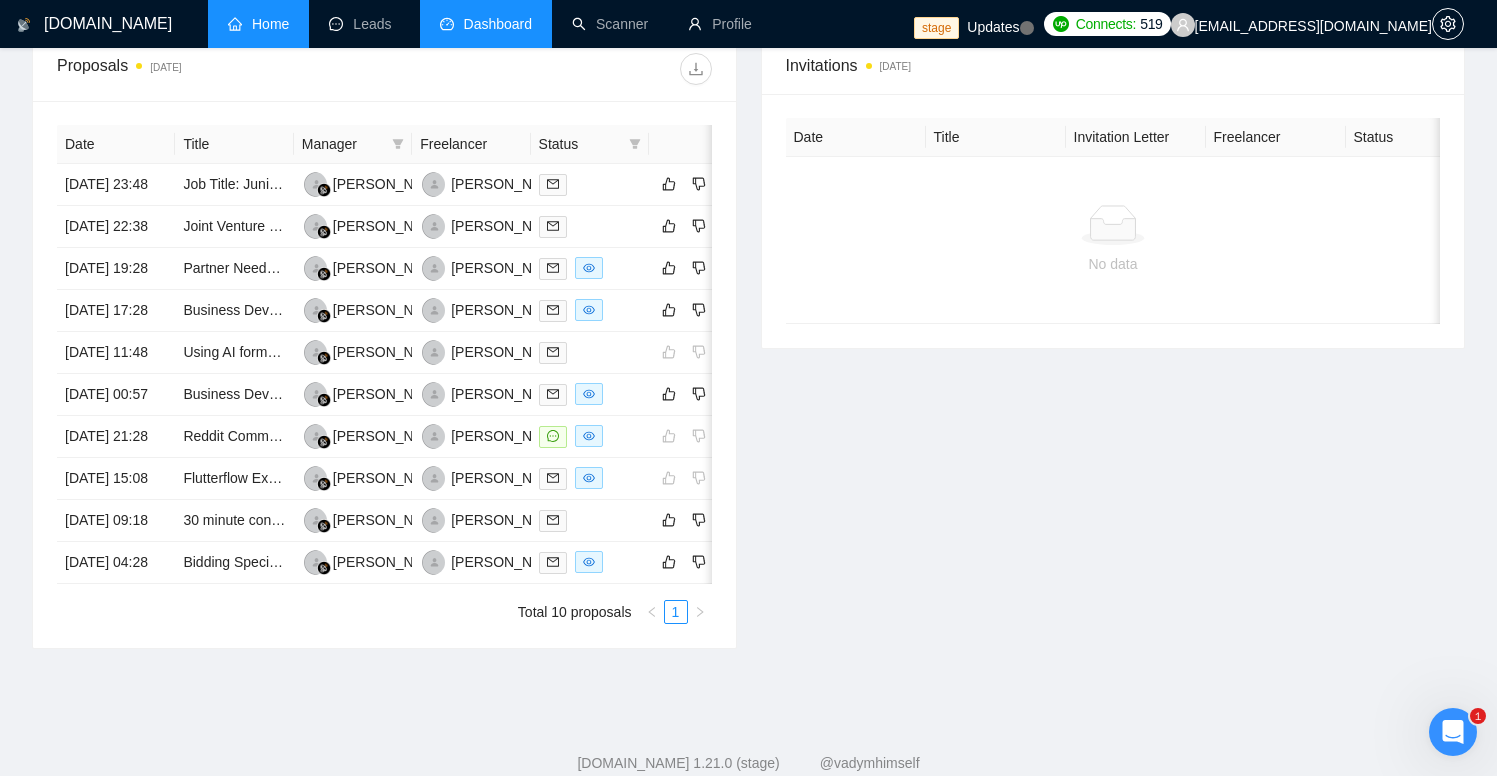 click on "Home" at bounding box center (258, 24) 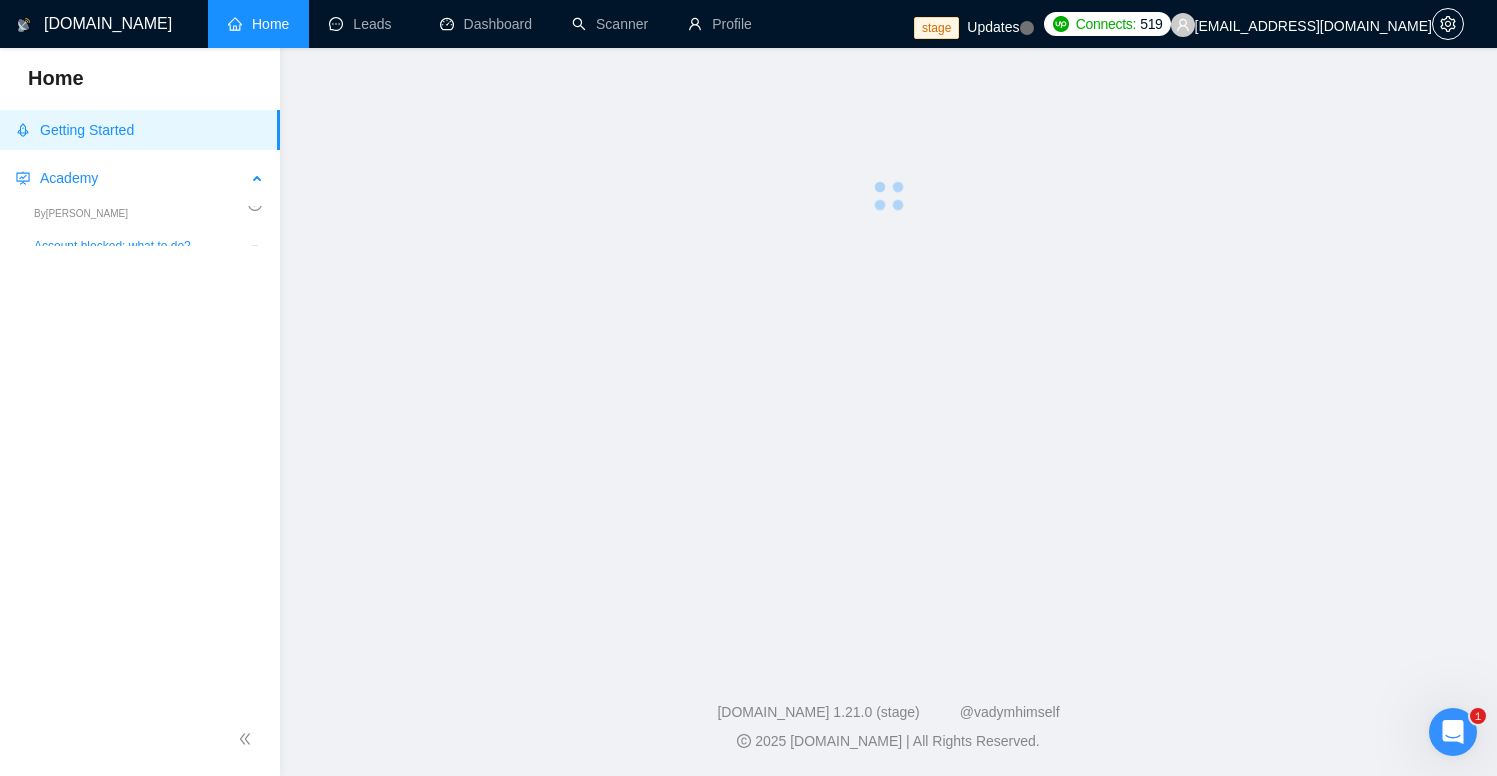 scroll, scrollTop: 77, scrollLeft: 0, axis: vertical 